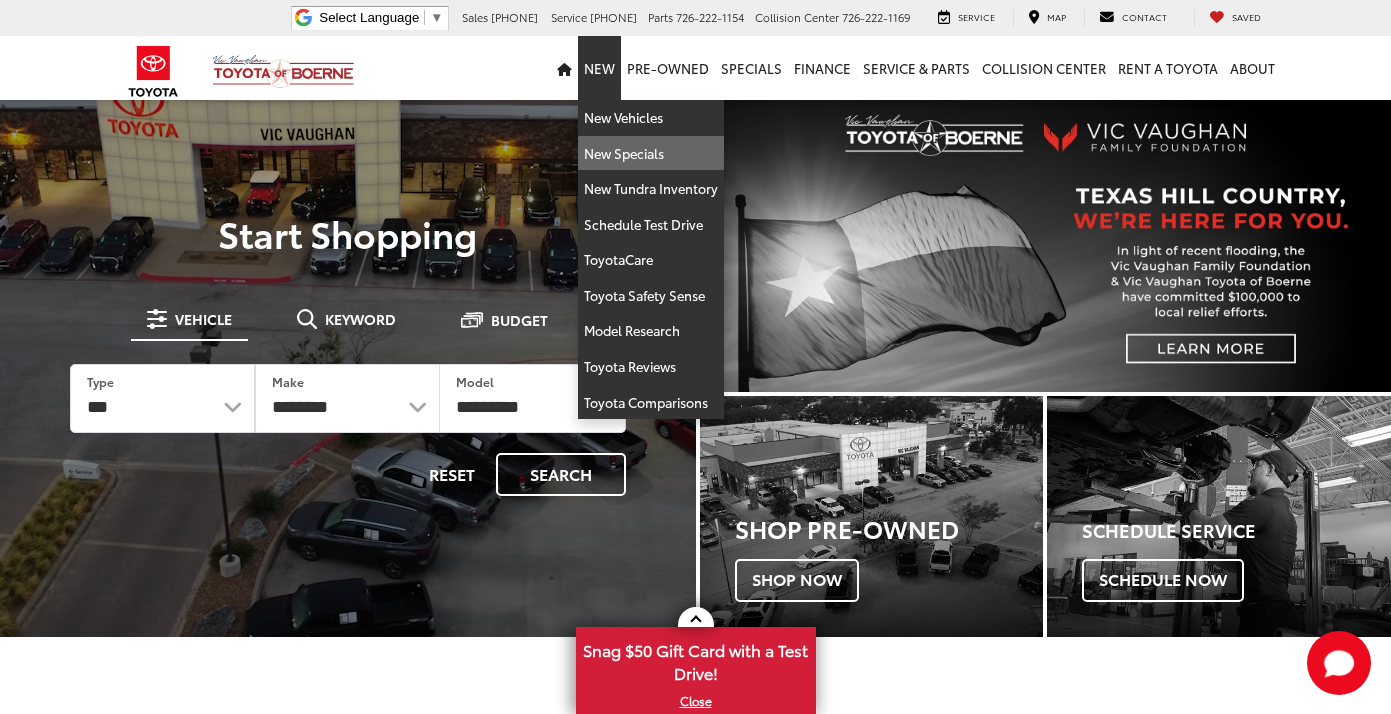 scroll, scrollTop: 0, scrollLeft: 0, axis: both 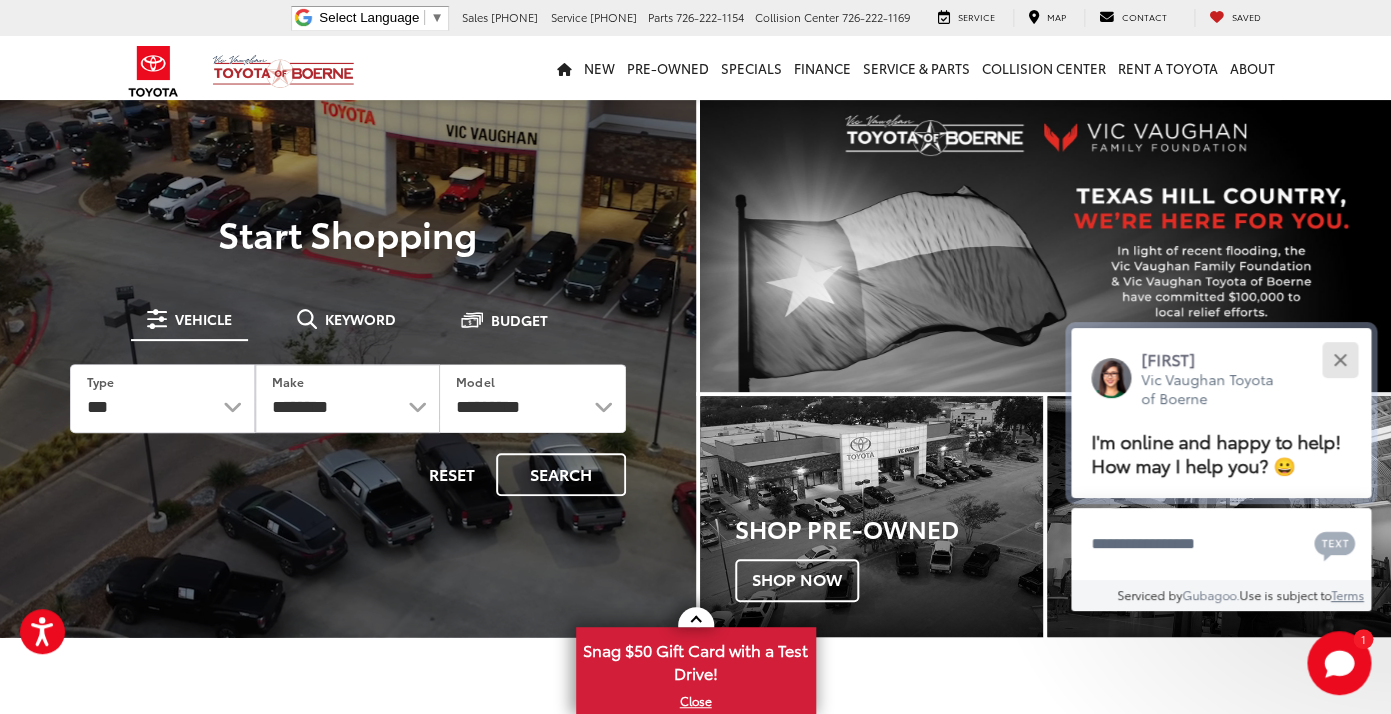 click at bounding box center [1339, 359] 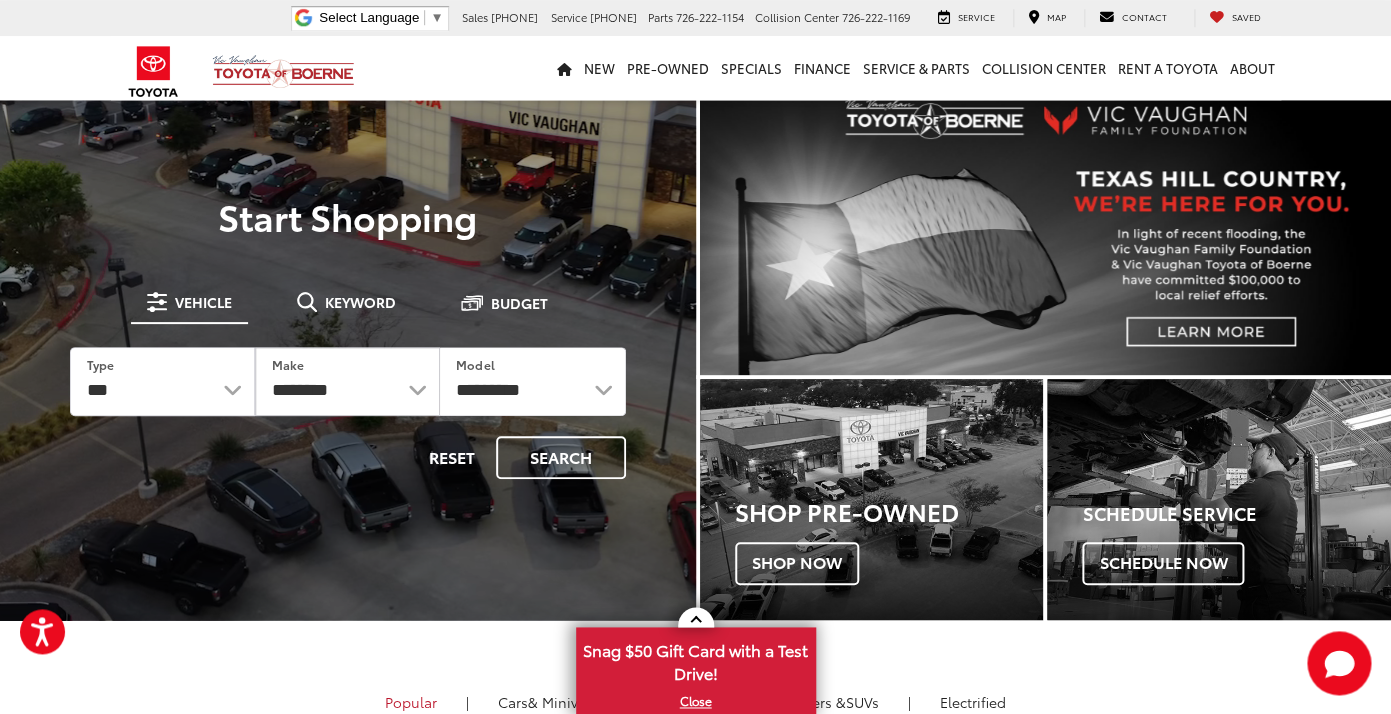 scroll, scrollTop: 0, scrollLeft: 0, axis: both 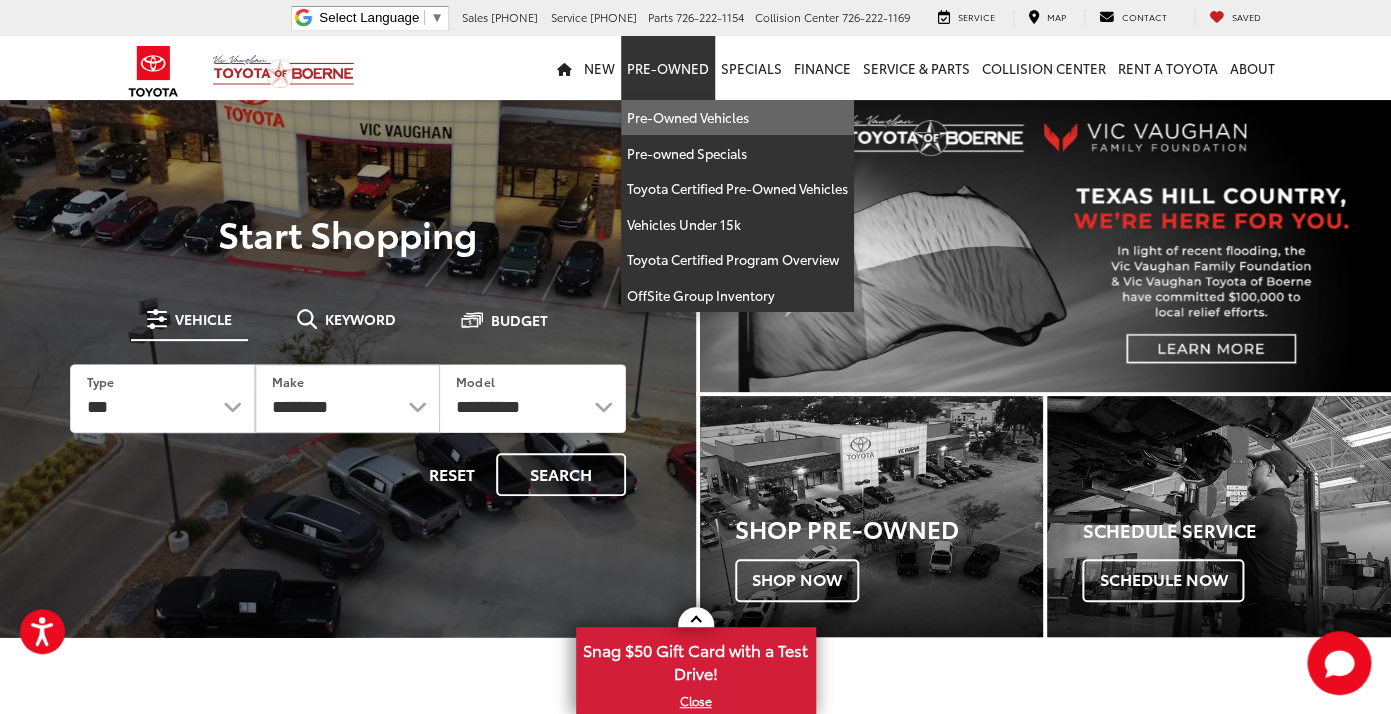 click on "Pre-Owned Vehicles" at bounding box center [737, 118] 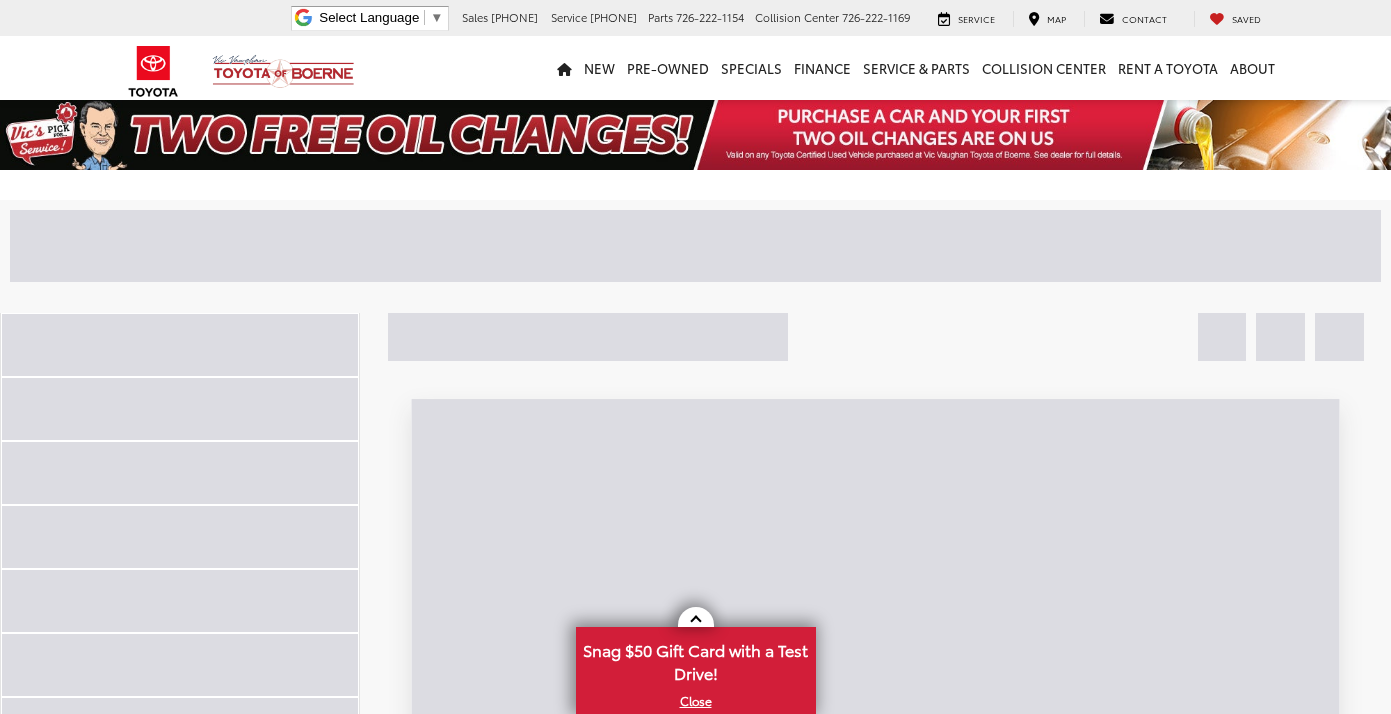 scroll, scrollTop: 0, scrollLeft: 0, axis: both 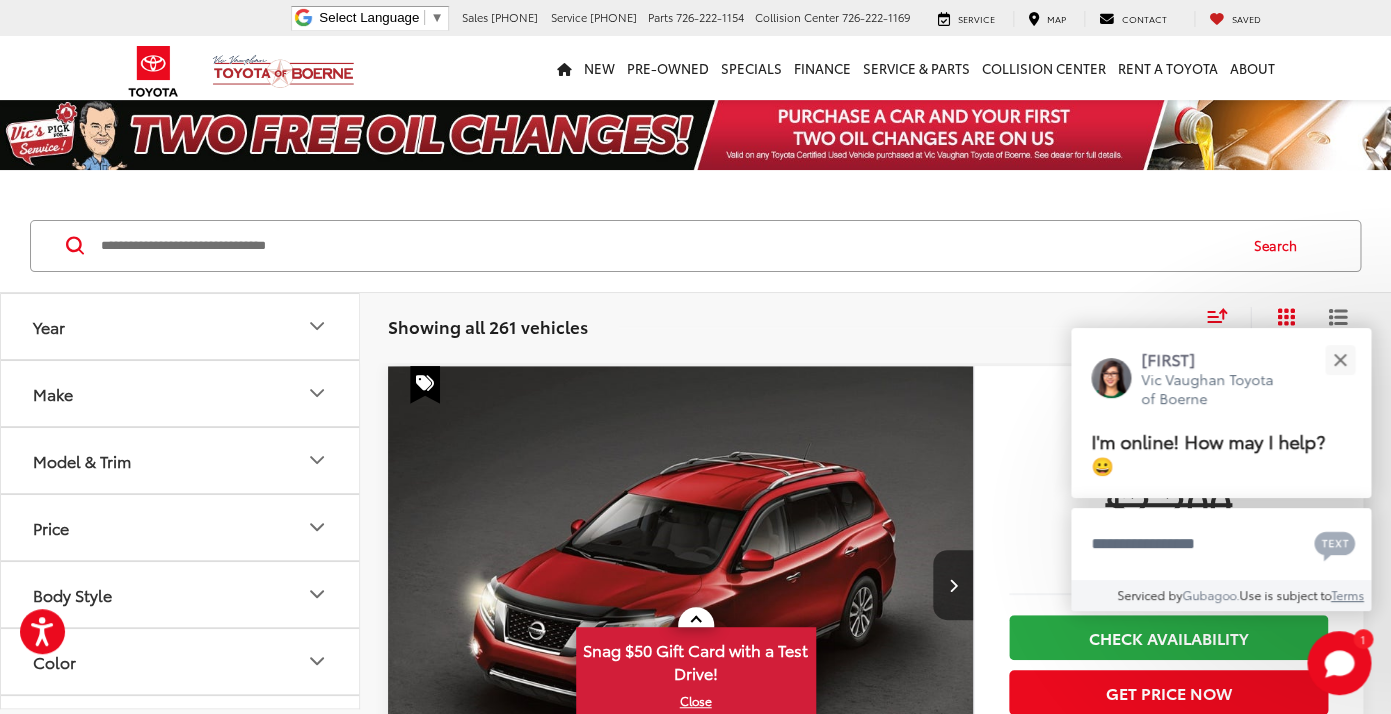 click 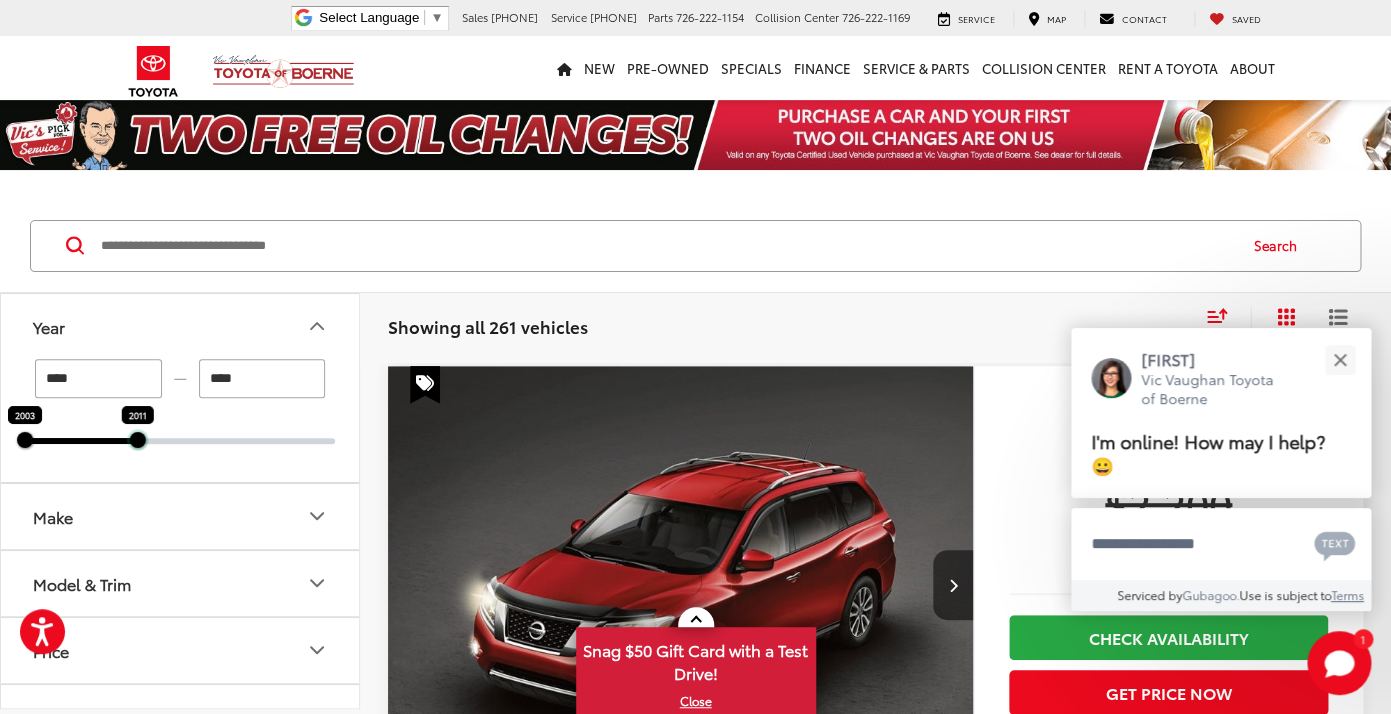 drag, startPoint x: 333, startPoint y: 440, endPoint x: 139, endPoint y: 459, distance: 194.92819 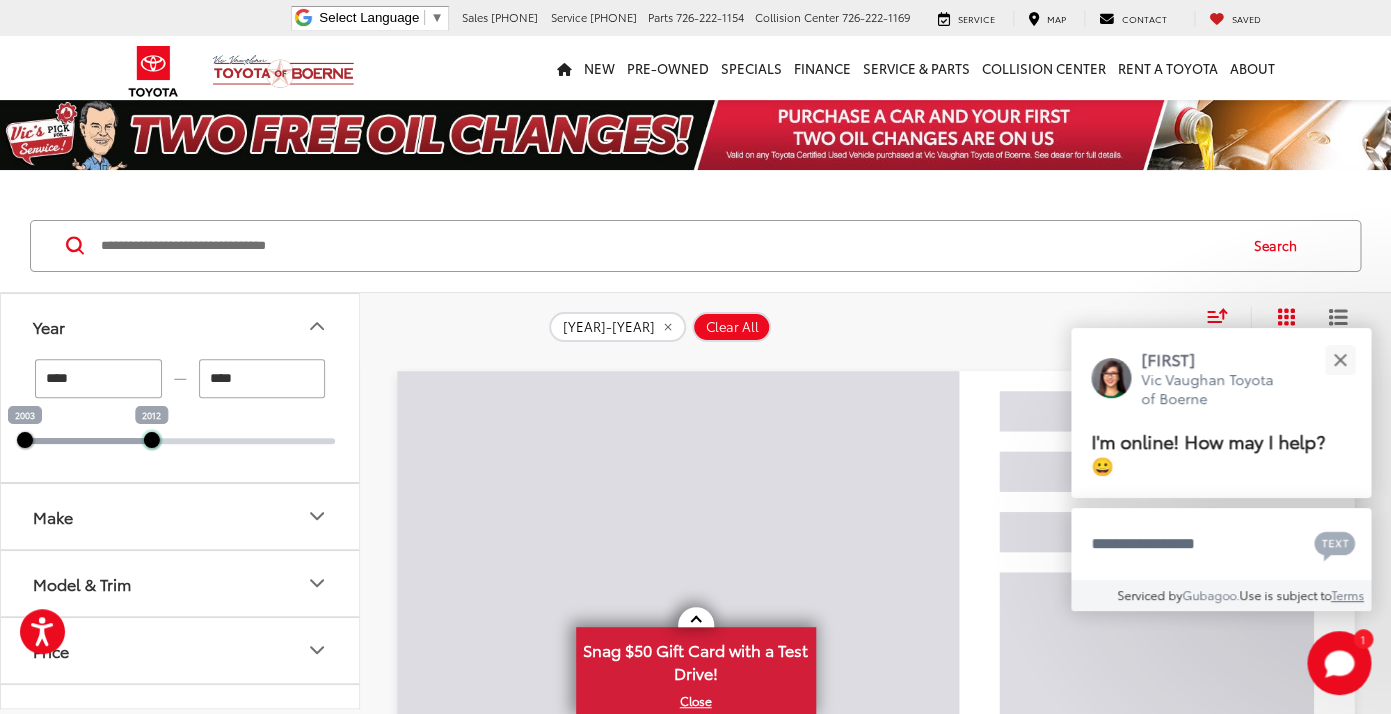 drag, startPoint x: 140, startPoint y: 447, endPoint x: 198, endPoint y: 445, distance: 58.034473 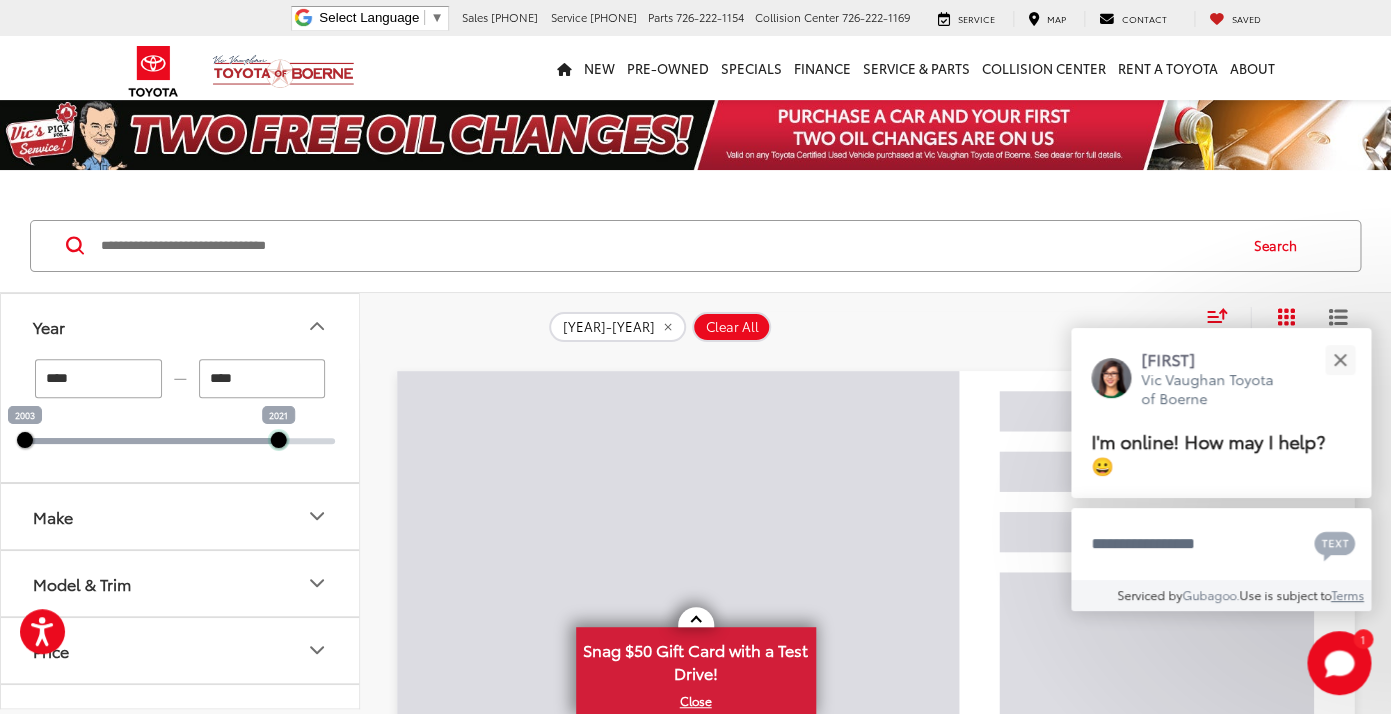 drag, startPoint x: 156, startPoint y: 433, endPoint x: 311, endPoint y: 434, distance: 155.00322 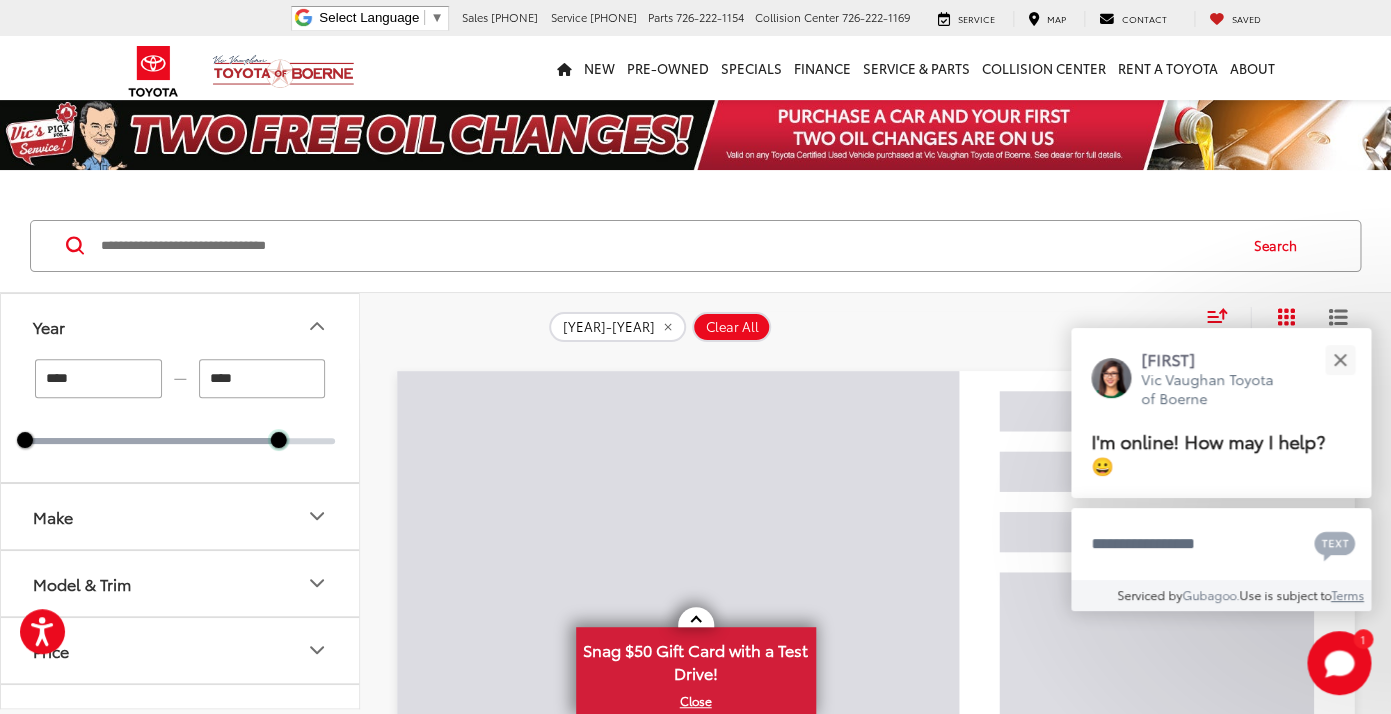drag, startPoint x: 282, startPoint y: 435, endPoint x: 303, endPoint y: 435, distance: 21 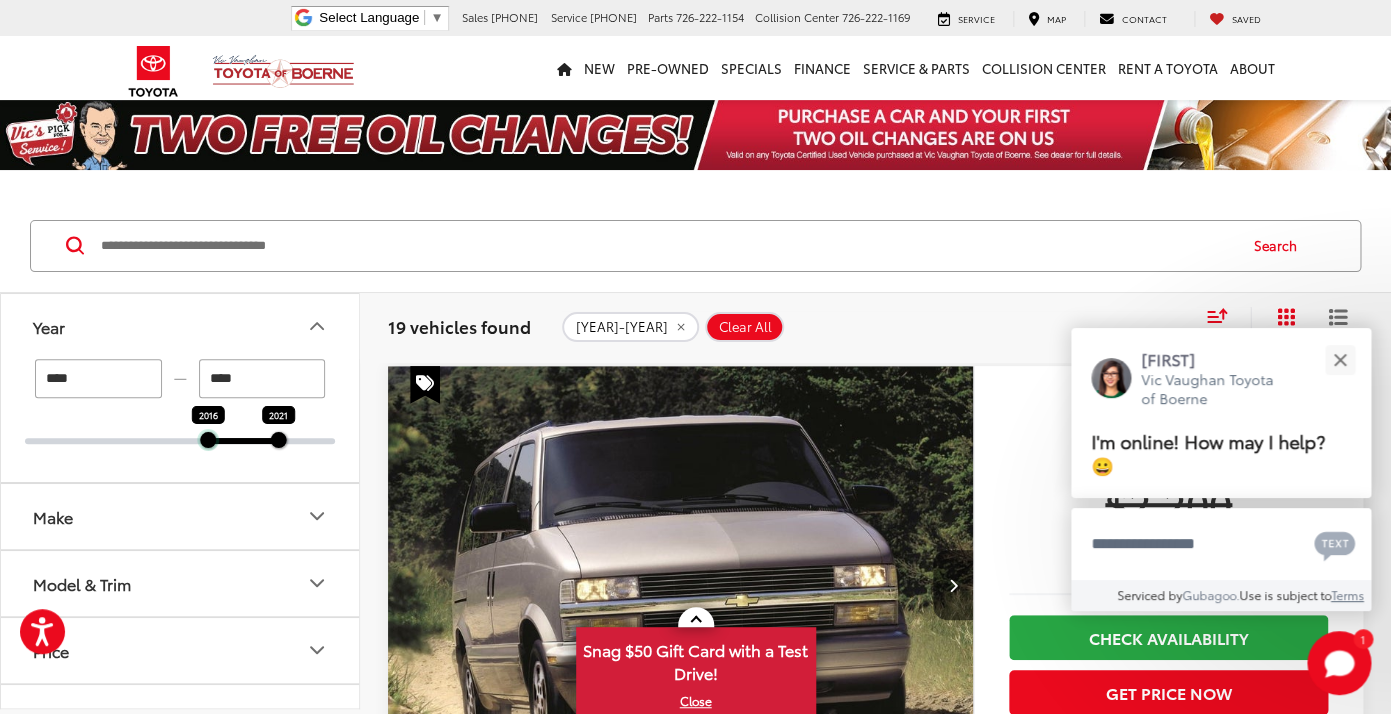 drag, startPoint x: 22, startPoint y: 442, endPoint x: 211, endPoint y: 447, distance: 189.06613 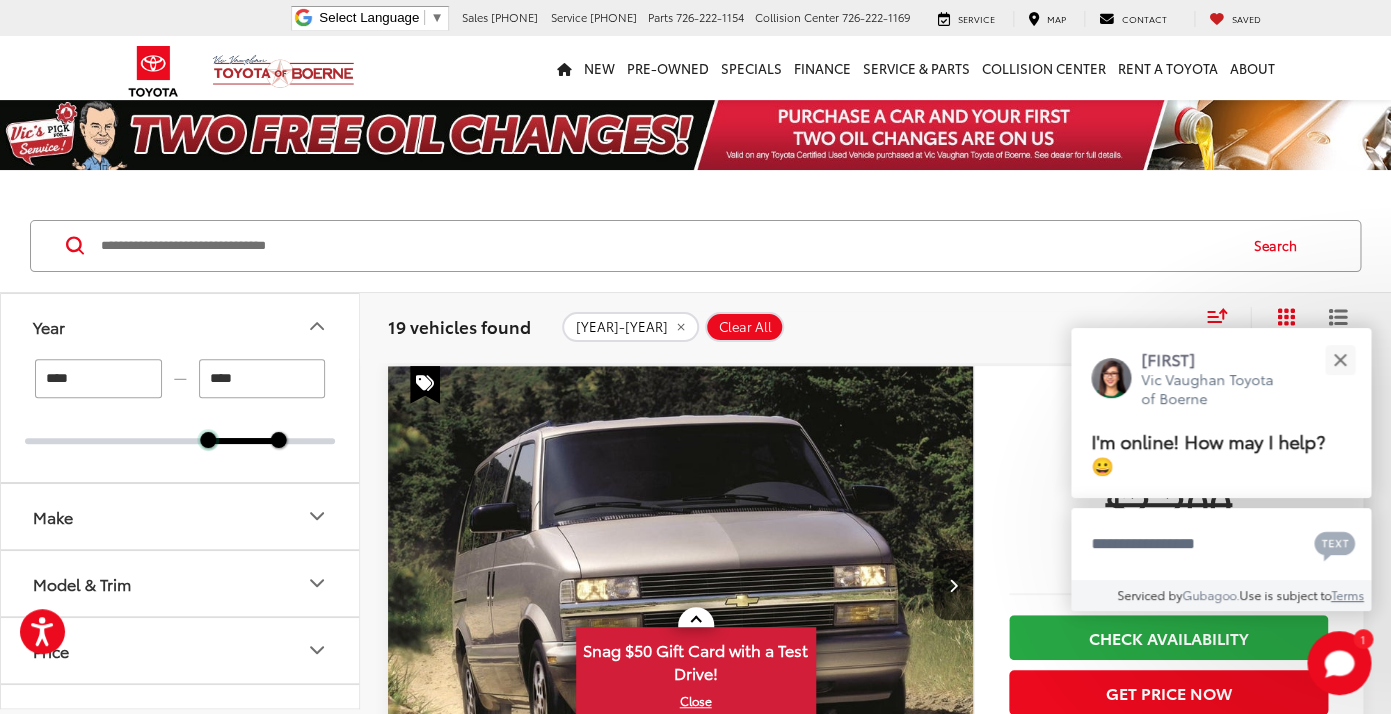 type on "****" 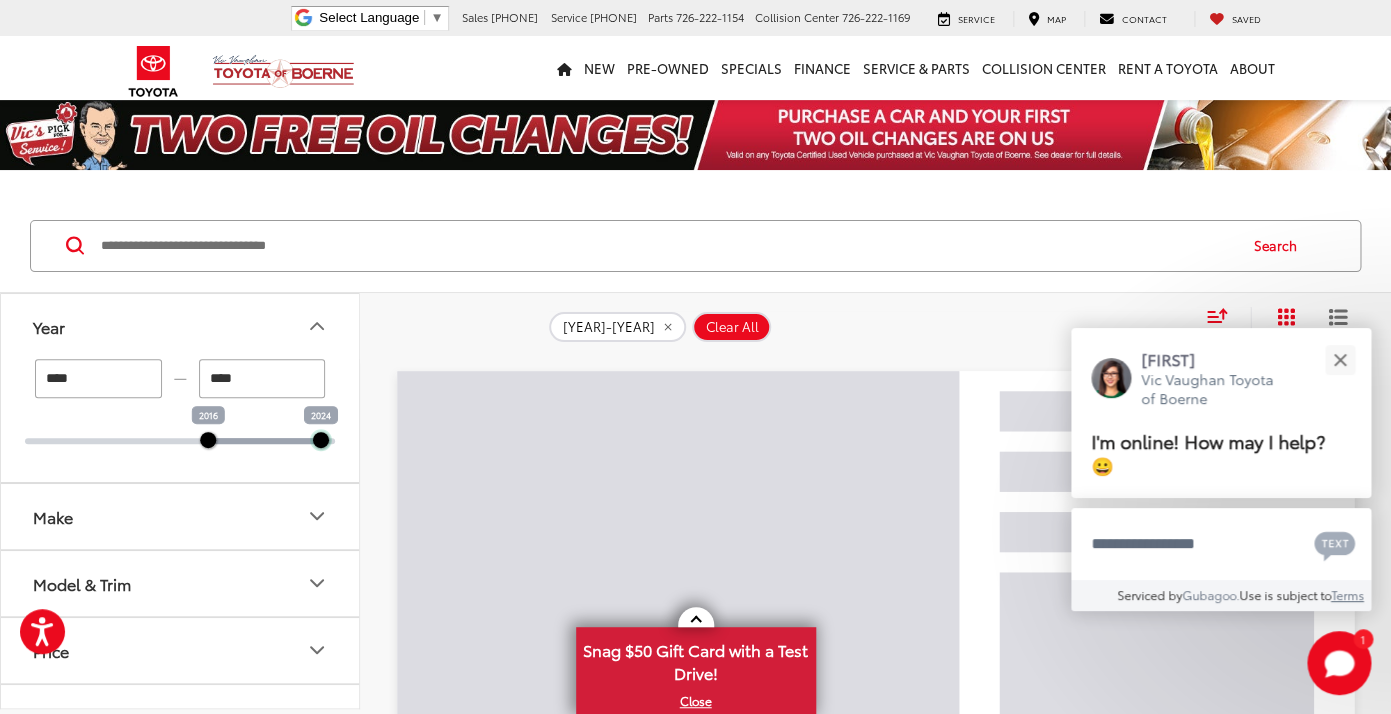 drag, startPoint x: 281, startPoint y: 443, endPoint x: 324, endPoint y: 450, distance: 43.56604 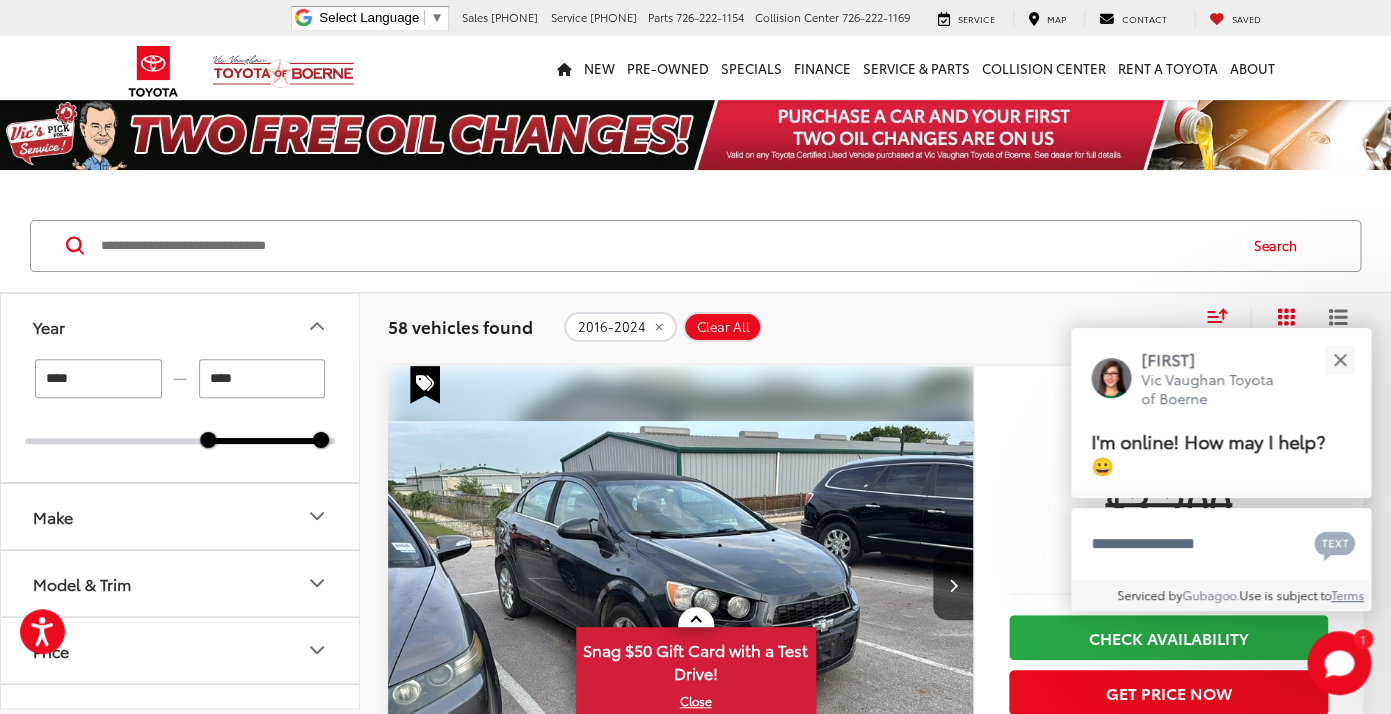 click 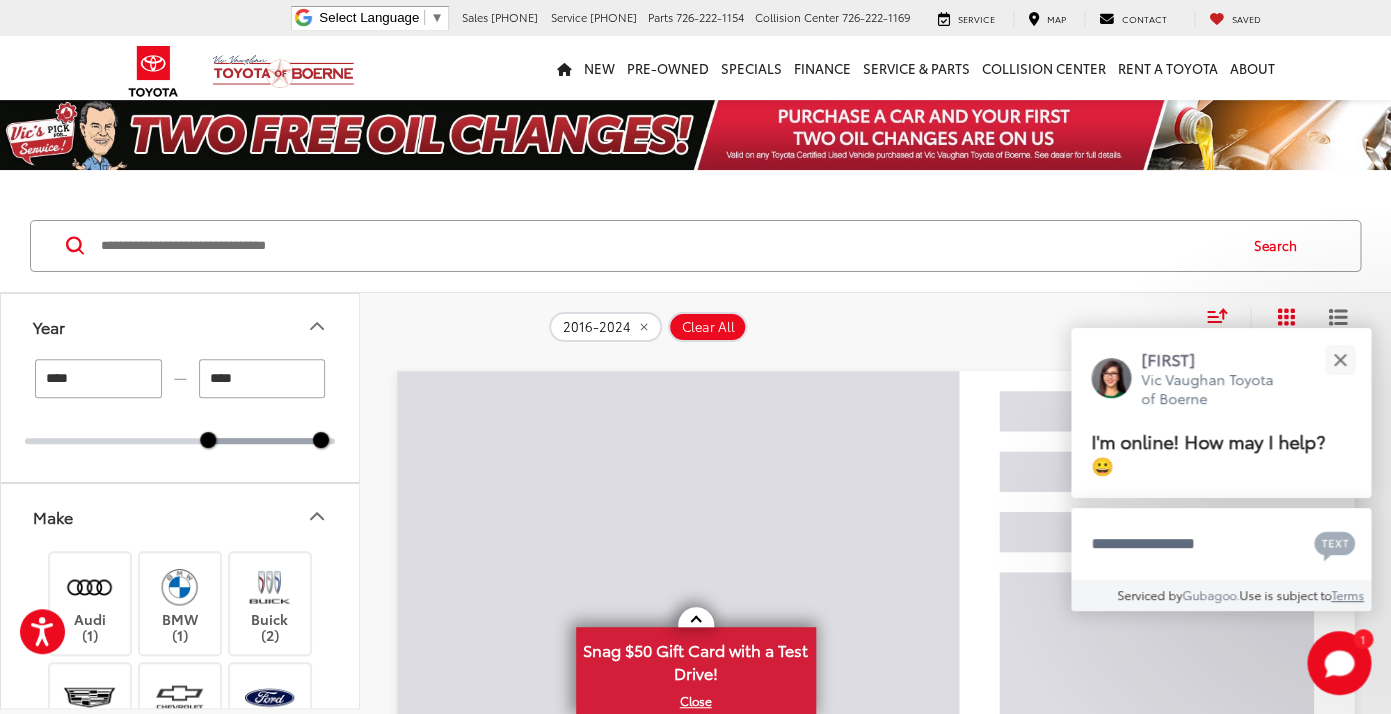 click on "There are no vehicles that match your search criteria currently available online; however, there may be one available in-store. Please fill out the contact form below to express your interest and an experienced sales manager will get back to you. *First Name *Last Name *E-Mail Address Phone Number Comments: Let's Talk *Required Fields Dealer Comments CANCEL>
First    Prev 1 2 3 4 5 Next    Last                Show: 12 Show: 12 Show: 24 Show: 48 Show: 96" at bounding box center (875, 3207) 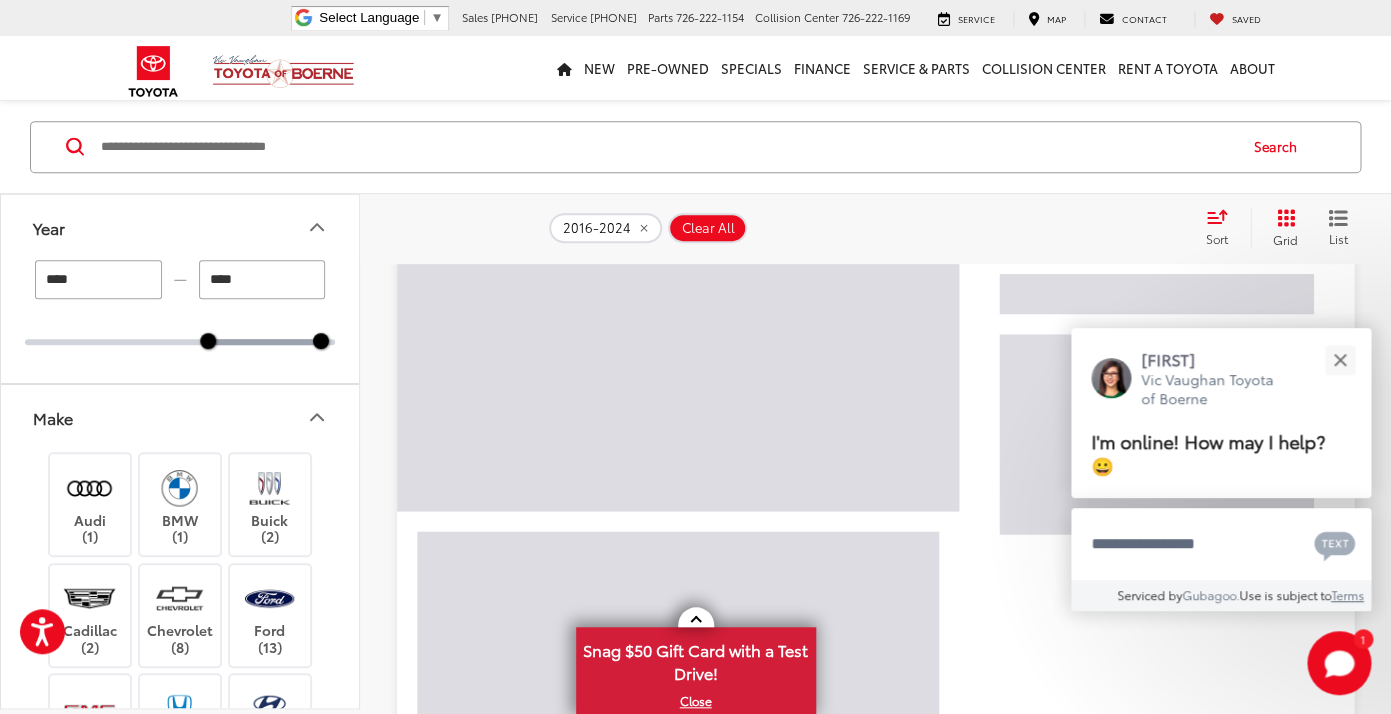 scroll, scrollTop: 240, scrollLeft: 0, axis: vertical 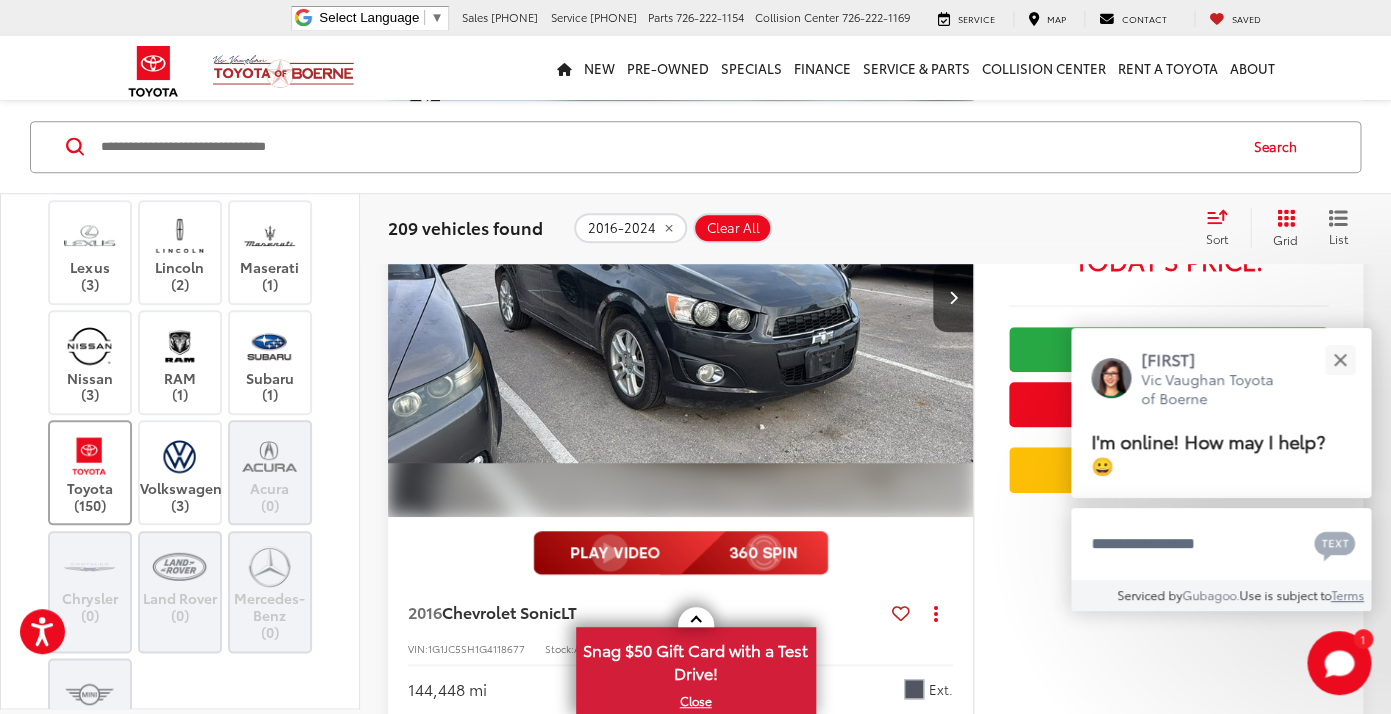 click on "Toyota   (150)" at bounding box center [90, 472] 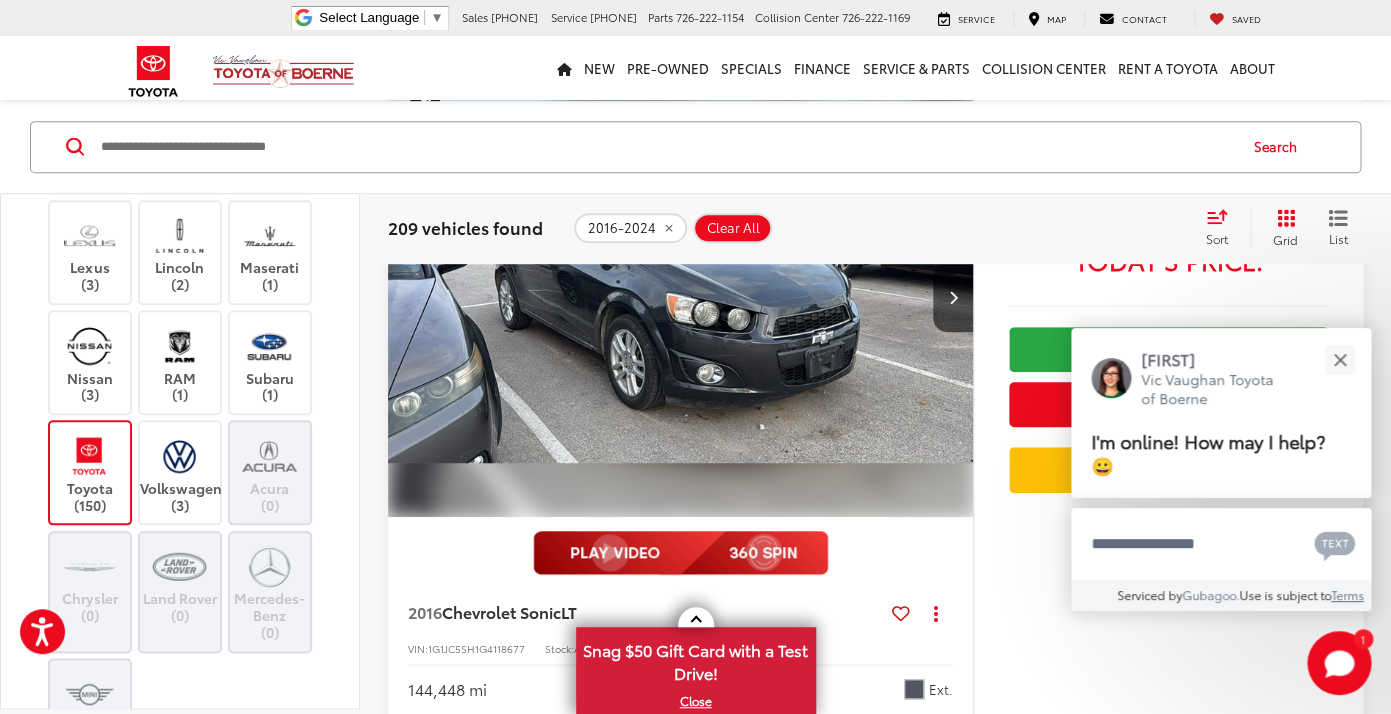 click on "Audi   (1)   BMW   (1)   Buick   (2)   Cadillac   (2)   Chevrolet   (8)   Ford   (13)   GMC   (5)   Honda   (3)   Hyundai   (2)   INFINITI   (1)   Jeep   (5)   Kia   (2)   Lexus   (3)   Lincoln   (2)   Maserati   (1)   Nissan   (3)   RAM   (1)   Subaru   (1)   Toyota   (150)   Volkswagen   (3)   Acura   (0)   Chrysler   (0)   Land Rover   (0)   Mercedes-Benz   (0)   MINI   (0)" at bounding box center (180, 269) 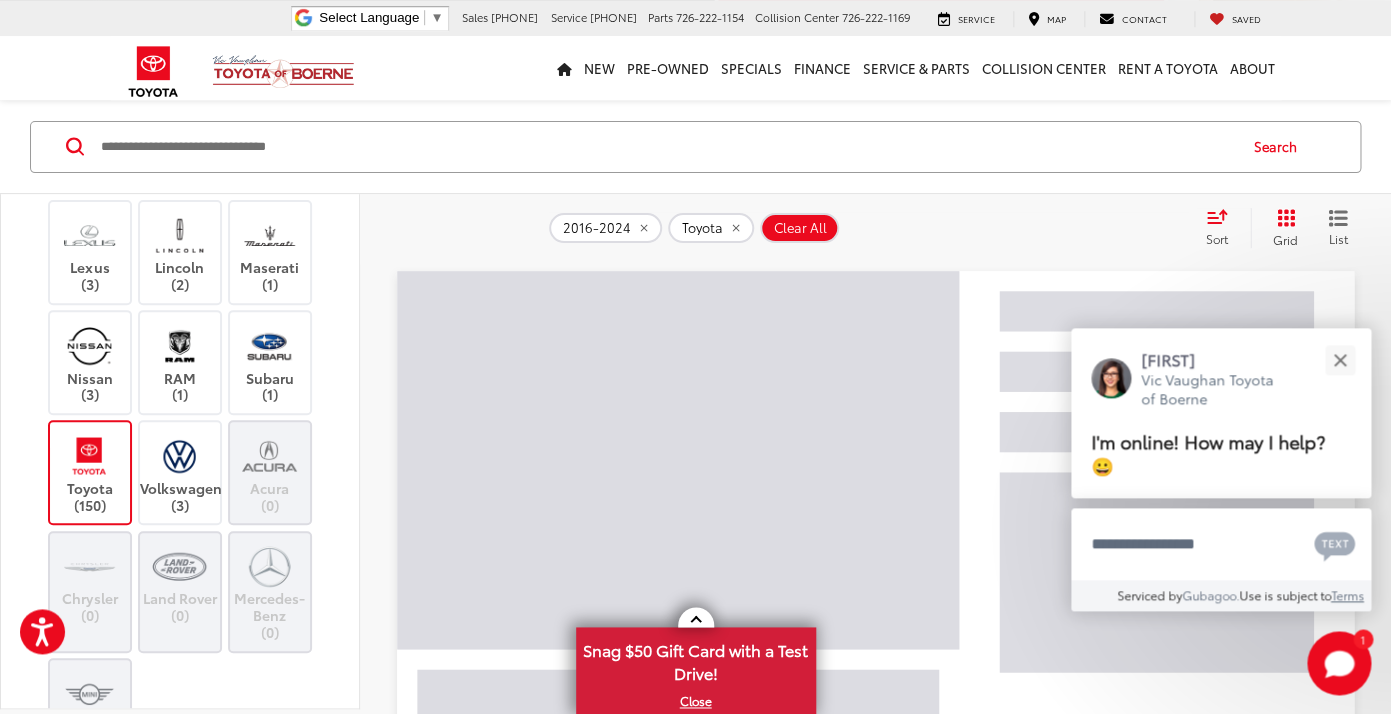 scroll, scrollTop: 100, scrollLeft: 0, axis: vertical 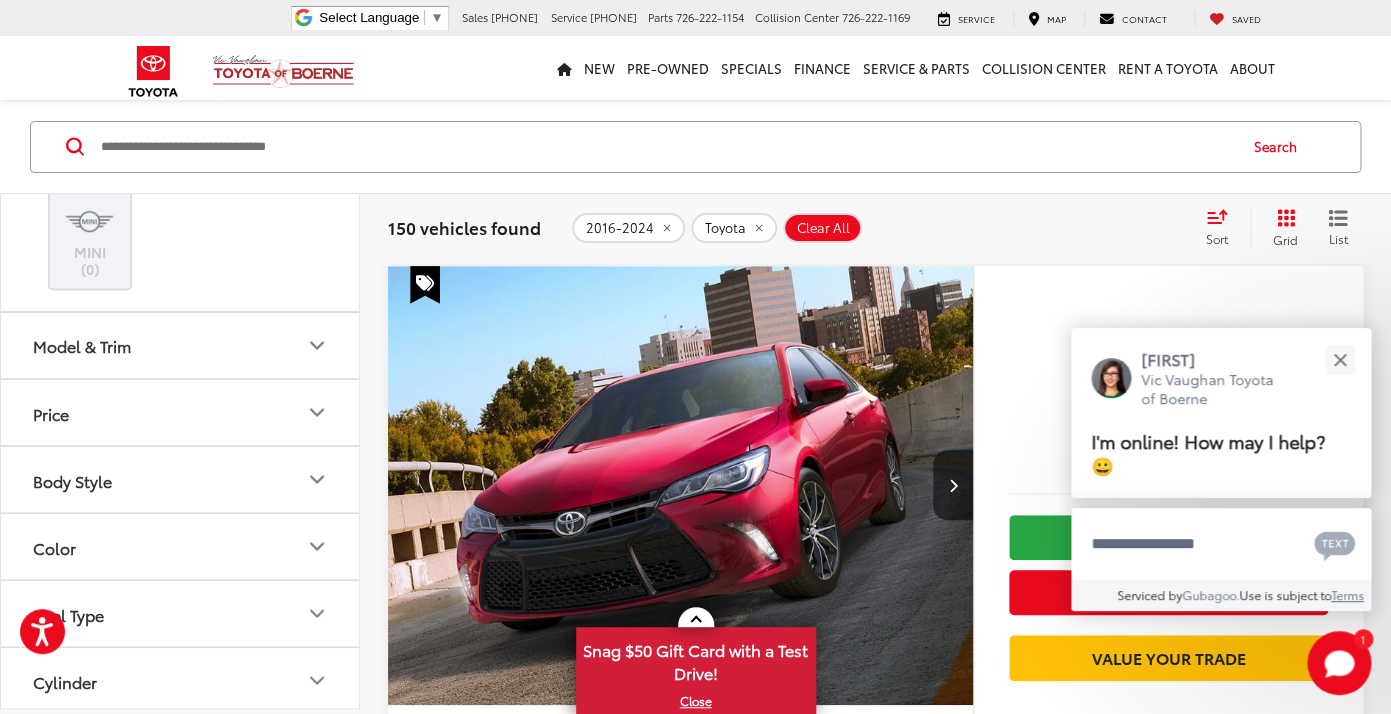 click 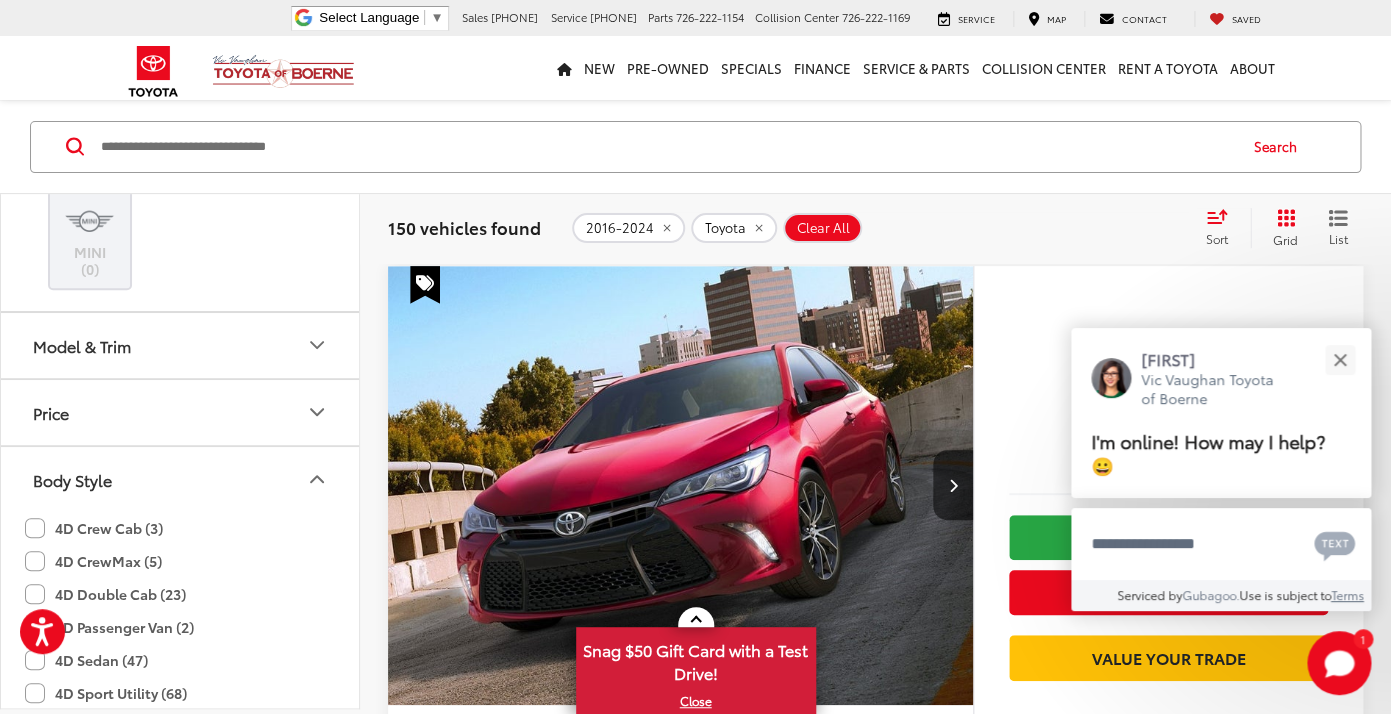 click on "2016  Toyota Camry  Special Edition
Copy Link Share Print View Details VIN:  4T1BF1FKXGU560354 Stock:  A10739A Model:  2532 169,870 mi Ext. Int. More Details Comments Dealer Comments 2016 Toyota Camry Special Edition Blue Inspected, Bluetooth®, Black w/Fabric Seat Trim, ABS brakes, Alloy wheels, Electronic Stability Control, Heated door mirrors, Illuminated entry, Low tire pressure warning, Power moonroof, Remote keyless entry, Traction control. Recent Arrival! 25/35 City/Highway MPG Awards:   * 2016 KBB.com 5-Year Cost to Own Awards   * 2016 KBB.com 10 Best Used Cars Under $15,000   * 2016 KBB.com 10 Most Comfortable Cars Under $30,000   * 2016 KBB.com 10 Best UberX Candidates   * 2016 KBB.com Best Buy Awards Finalist   * 2016 KBB.com 10 Best Sedans Under $25,000   * 2016 KBB.com 10 Most Awarded Cars More...
$8,200
Today's Price:" at bounding box center [875, 5146] 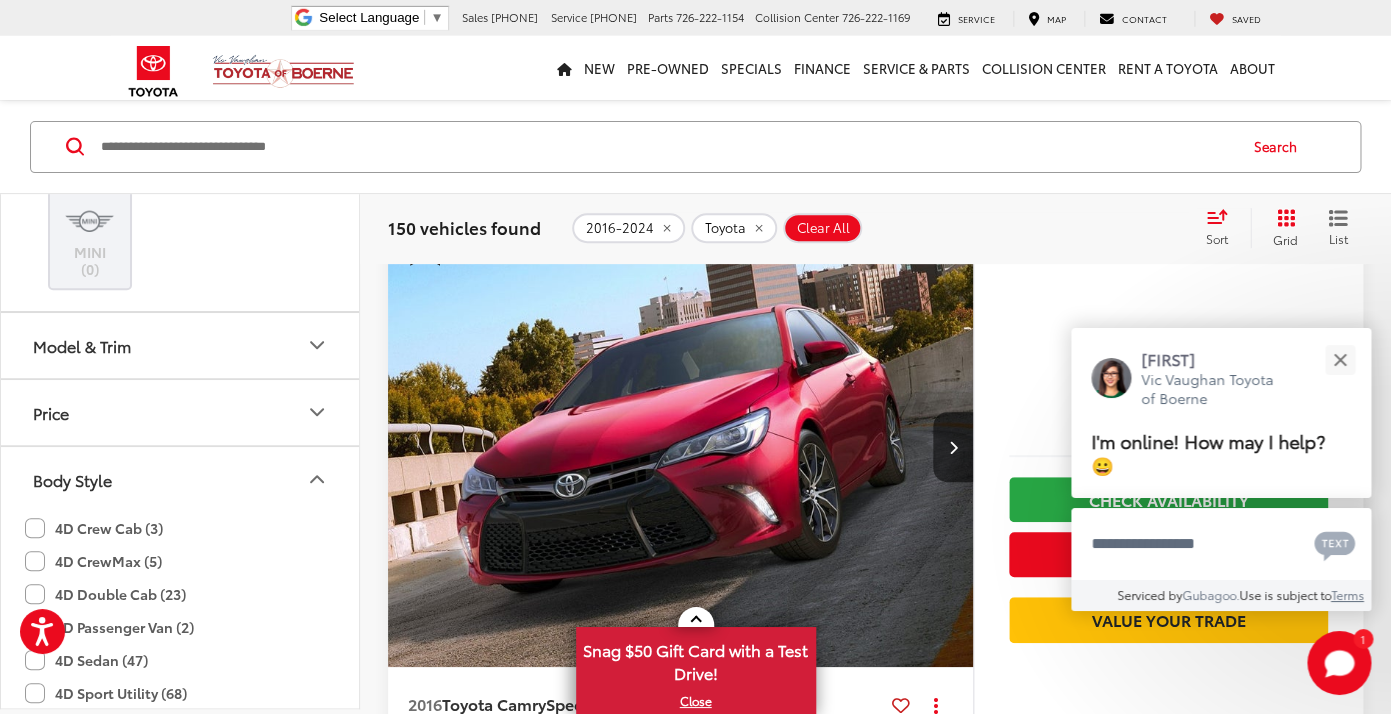 scroll, scrollTop: 148, scrollLeft: 0, axis: vertical 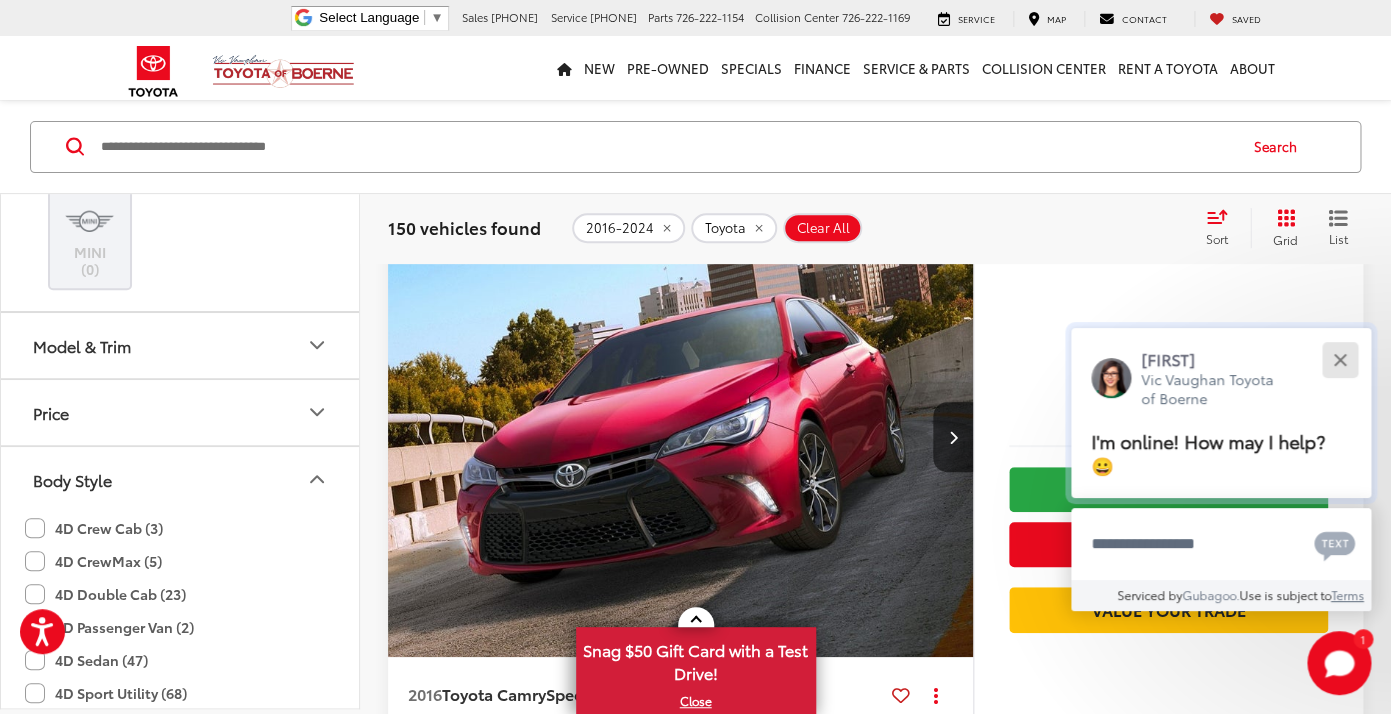click at bounding box center (1339, 359) 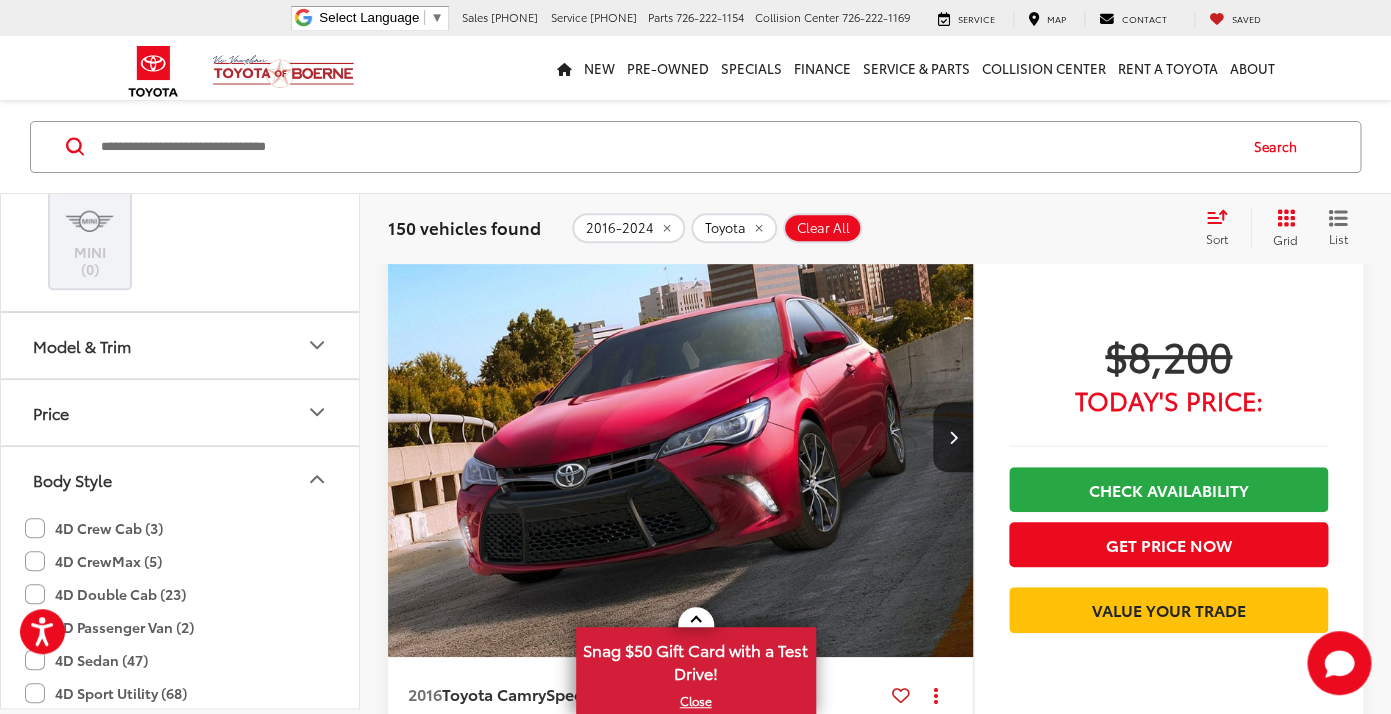 click on "2016  Toyota Camry  Special Edition
Copy Link Share Print View Details VIN:  4T1BF1FKXGU560354 Stock:  A10739A Model:  2532 169,870 mi Ext. Int. More Details Comments Dealer Comments 2016 Toyota Camry Special Edition Blue Inspected, Bluetooth®, Black w/Fabric Seat Trim, ABS brakes, Alloy wheels, Electronic Stability Control, Heated door mirrors, Illuminated entry, Low tire pressure warning, Power moonroof, Remote keyless entry, Traction control. Recent Arrival! 25/35 City/Highway MPG Awards:   * 2016 KBB.com 5-Year Cost to Own Awards   * 2016 KBB.com 10 Best Used Cars Under $15,000   * 2016 KBB.com 10 Most Comfortable Cars Under $30,000   * 2016 KBB.com 10 Best UberX Candidates   * 2016 KBB.com Best Buy Awards Finalist   * 2016 KBB.com 10 Best Sedans Under $25,000   * 2016 KBB.com 10 Most Awarded Cars More...
$8,200
Today's Price:" at bounding box center (875, 5098) 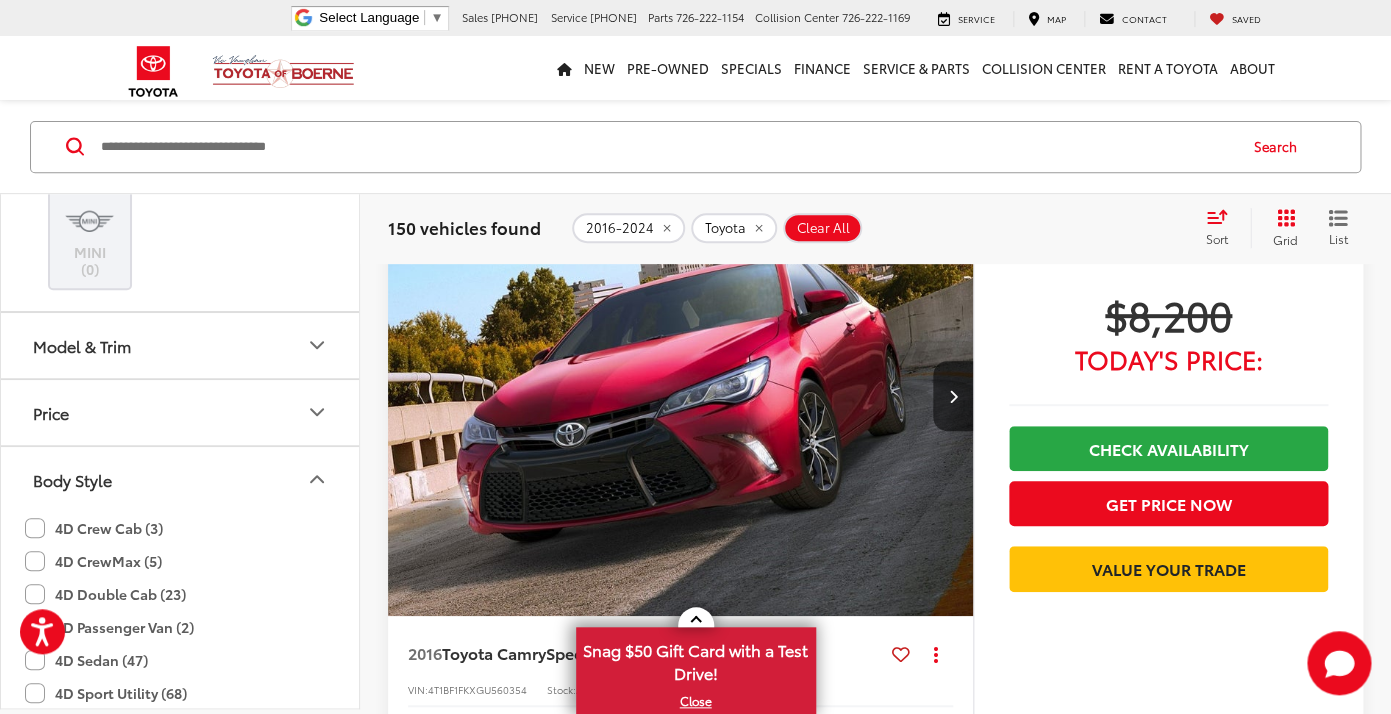 scroll, scrollTop: 196, scrollLeft: 0, axis: vertical 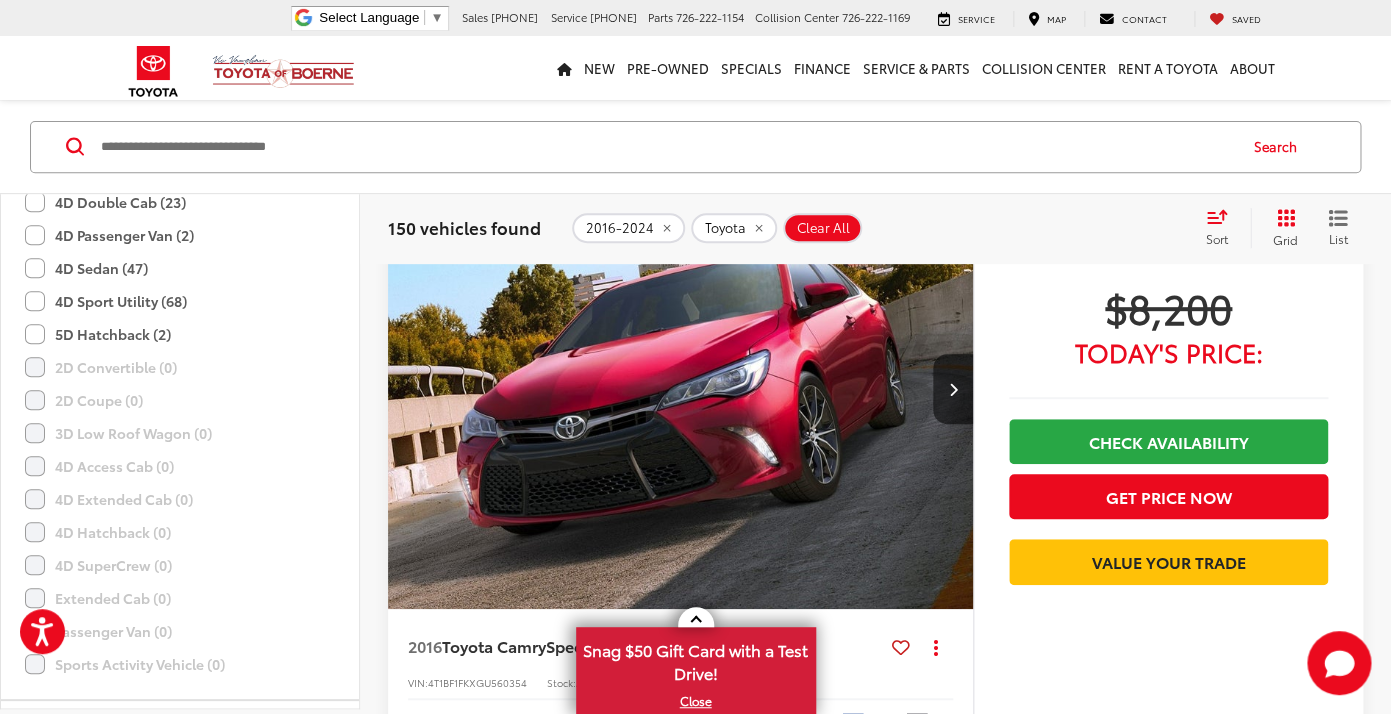 click 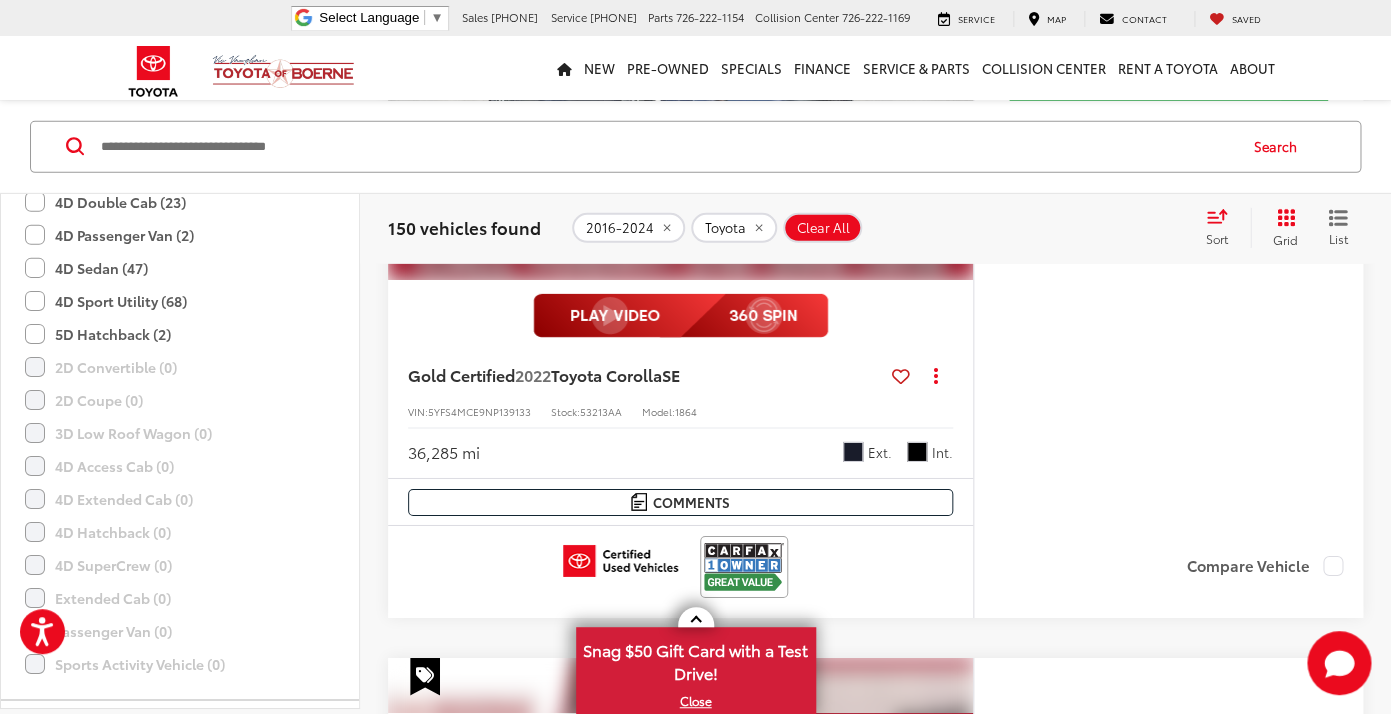 scroll, scrollTop: 7684, scrollLeft: 0, axis: vertical 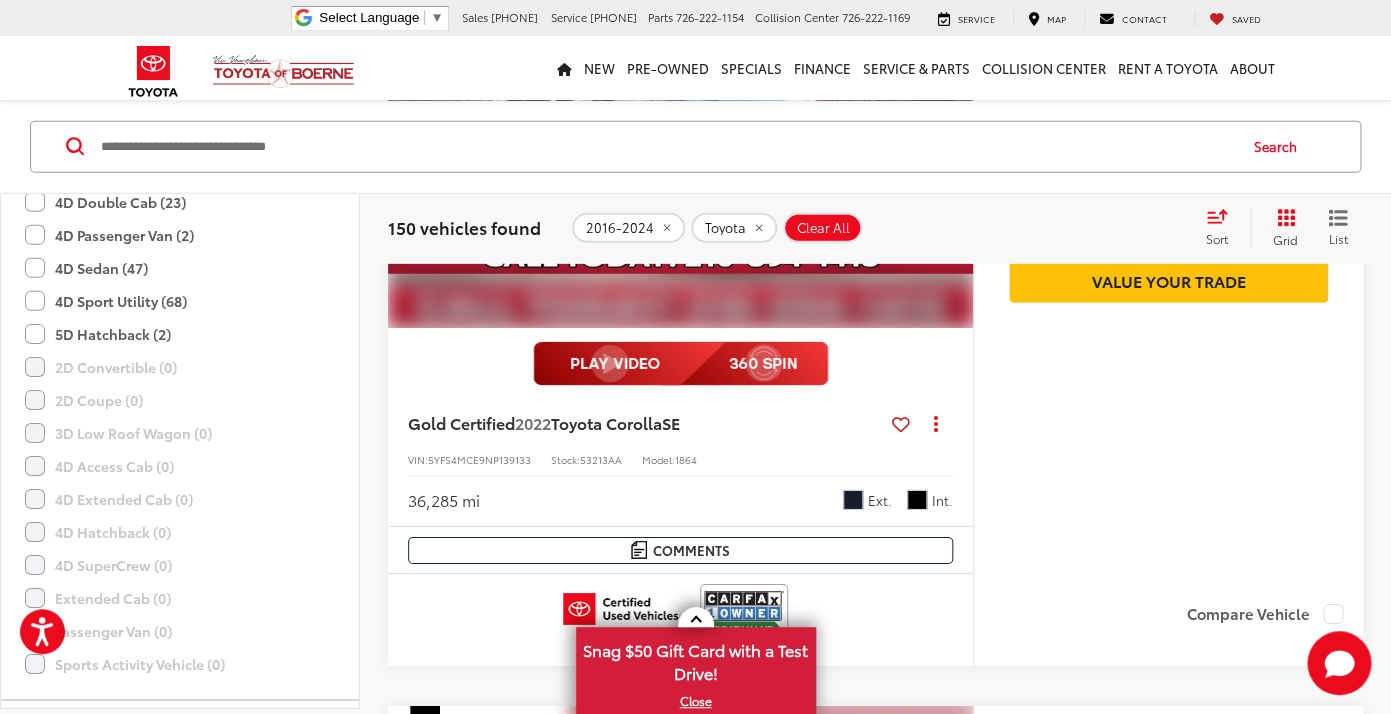 click on "$19,200
Today's Price:
Check Availability
Get Price Now
Value Your Trade" at bounding box center [1168, 238] 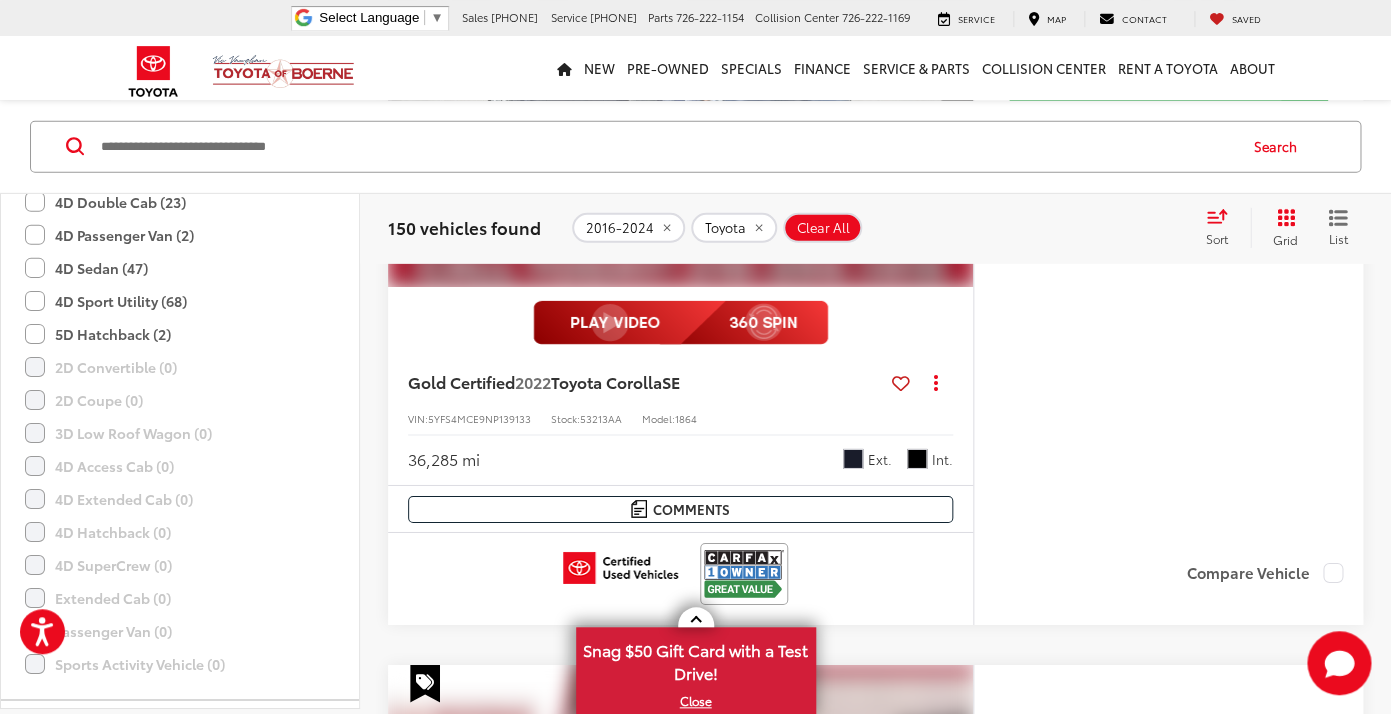 scroll, scrollTop: 7732, scrollLeft: 0, axis: vertical 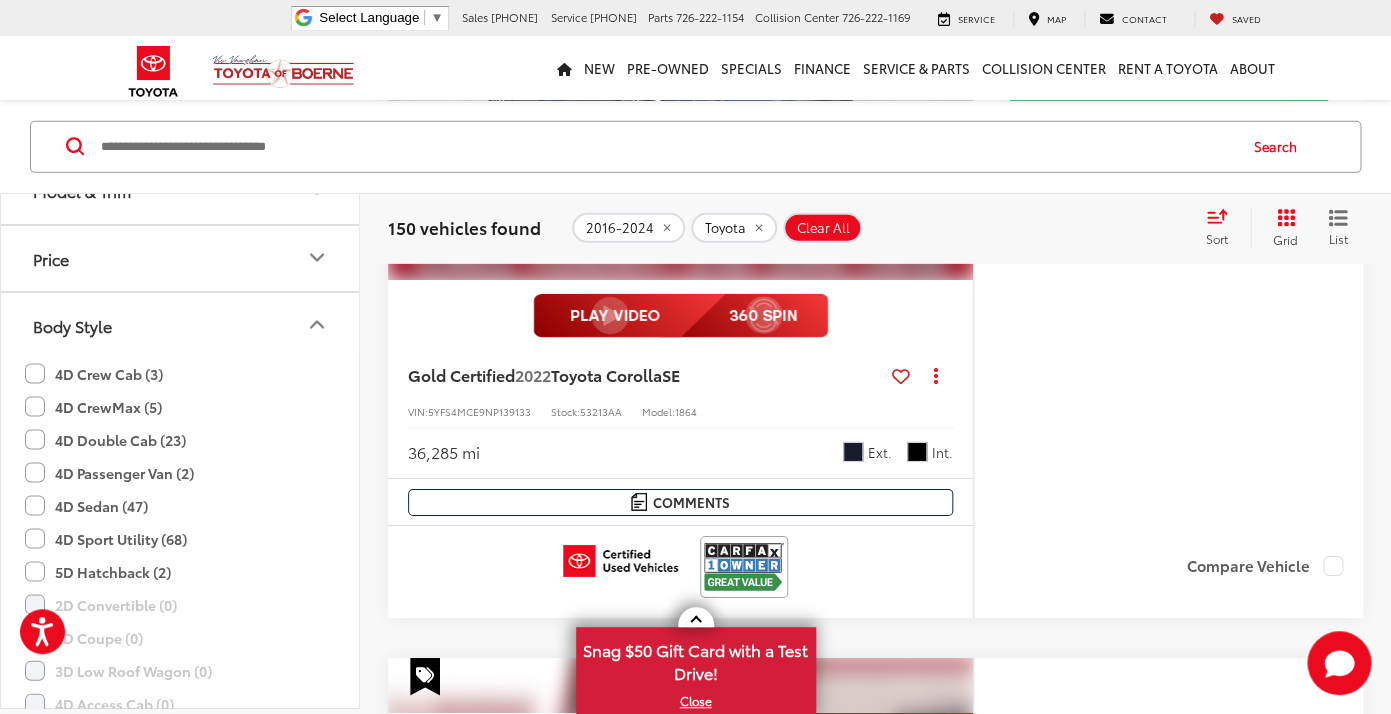 click on "4D Sport Utility (68)" 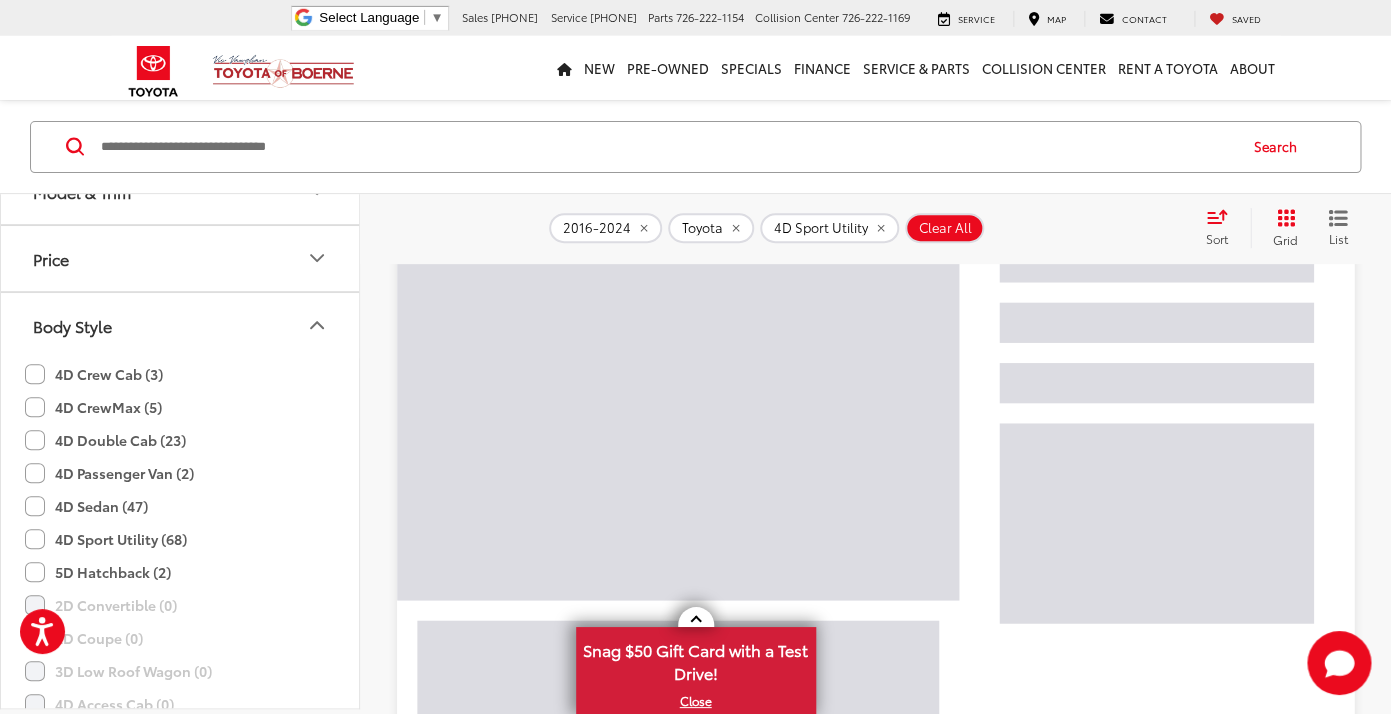 scroll, scrollTop: 100, scrollLeft: 0, axis: vertical 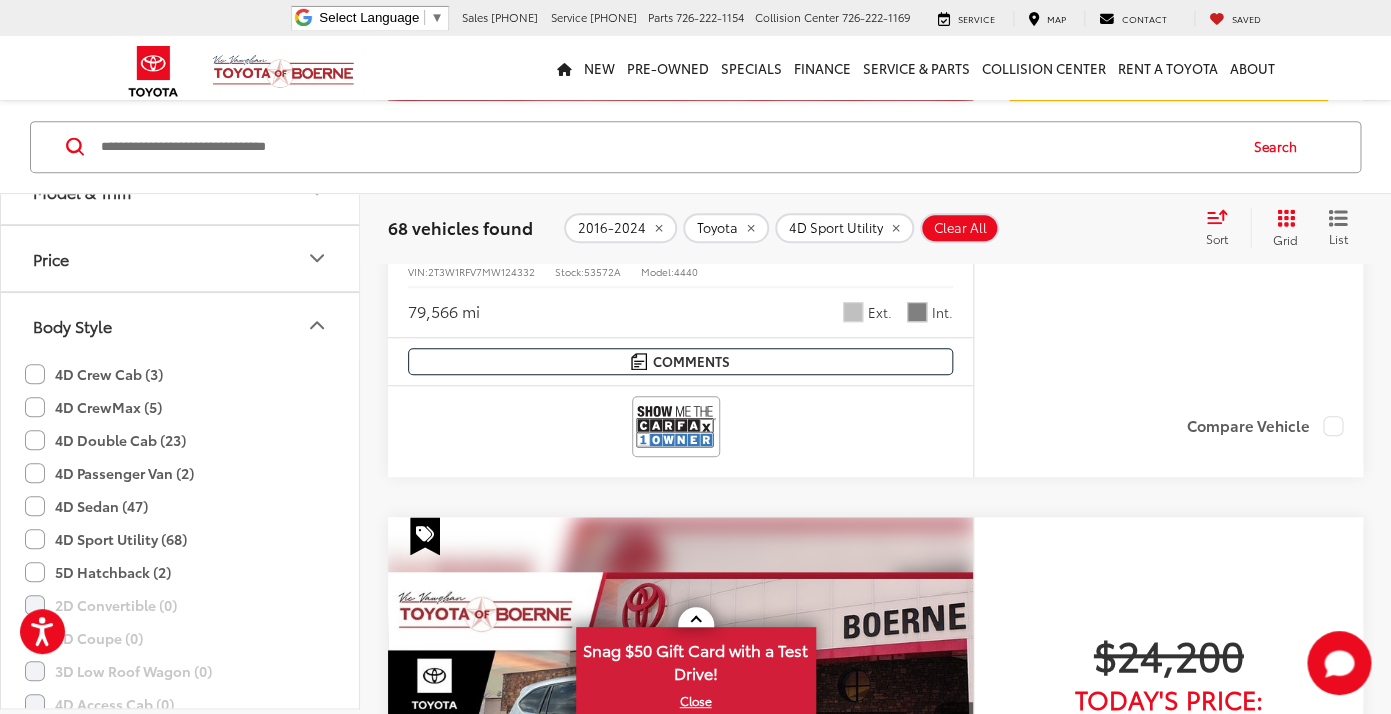 click at bounding box center [667, 146] 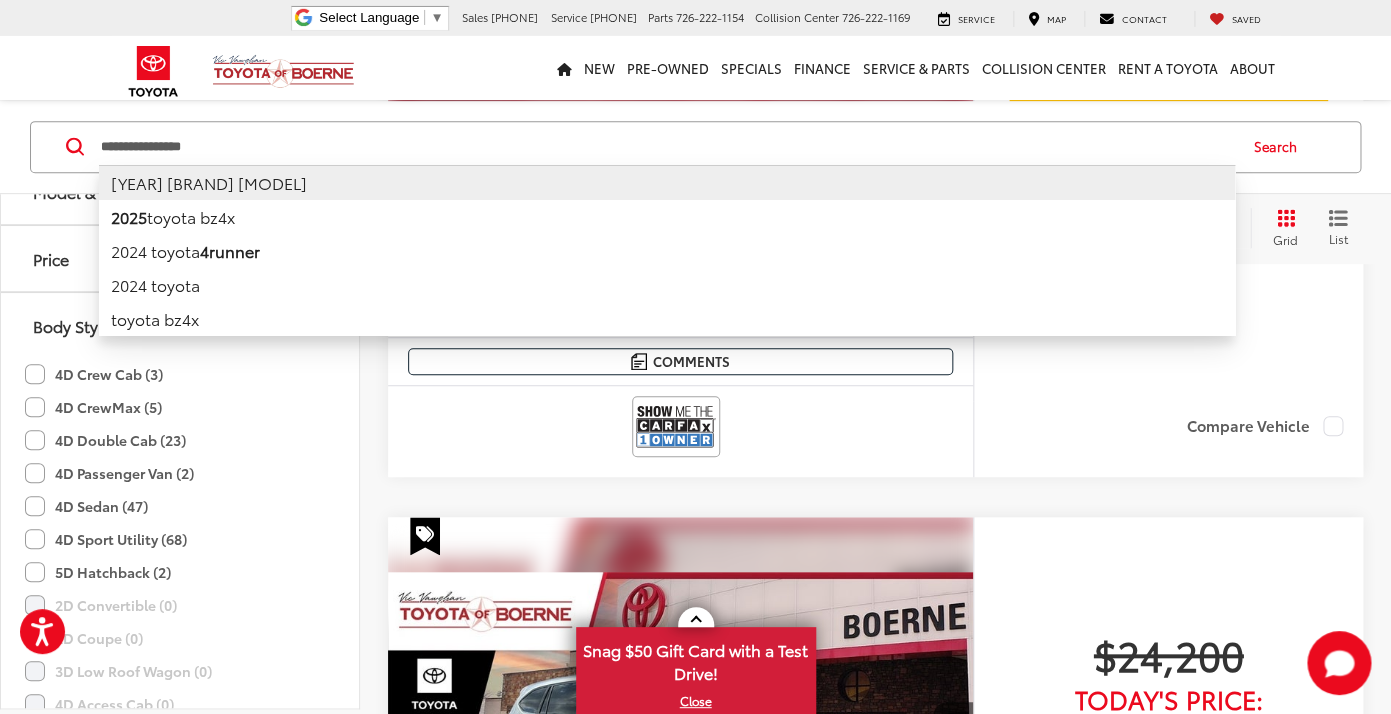click on "2024 toyota bz4x" at bounding box center (667, 181) 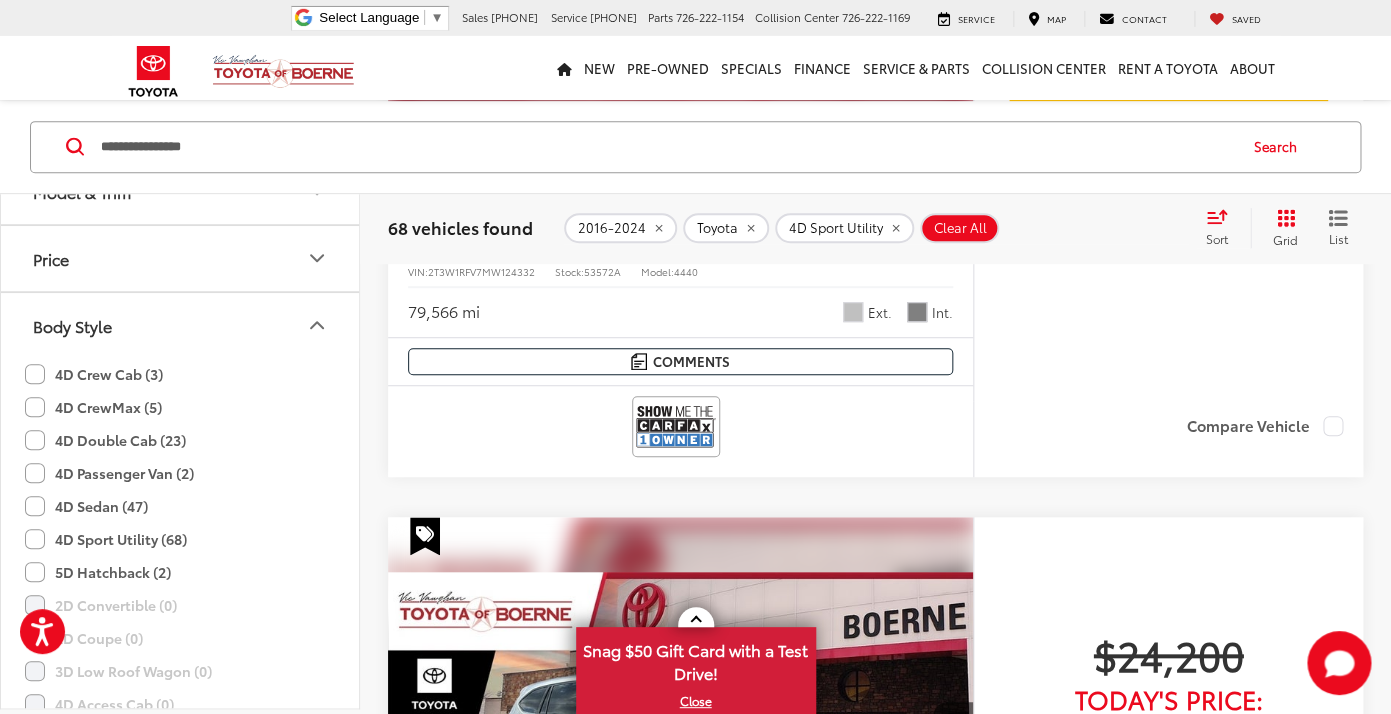 type on "**********" 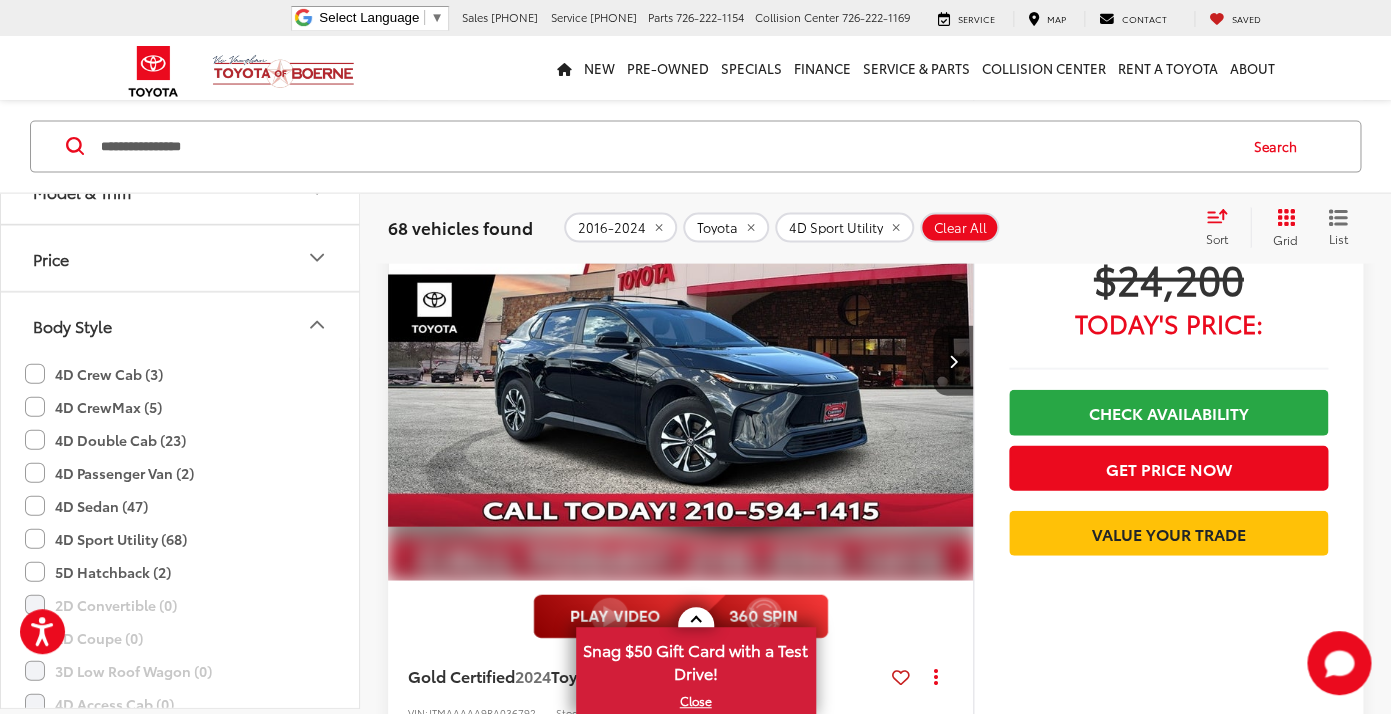 scroll, scrollTop: 4259, scrollLeft: 0, axis: vertical 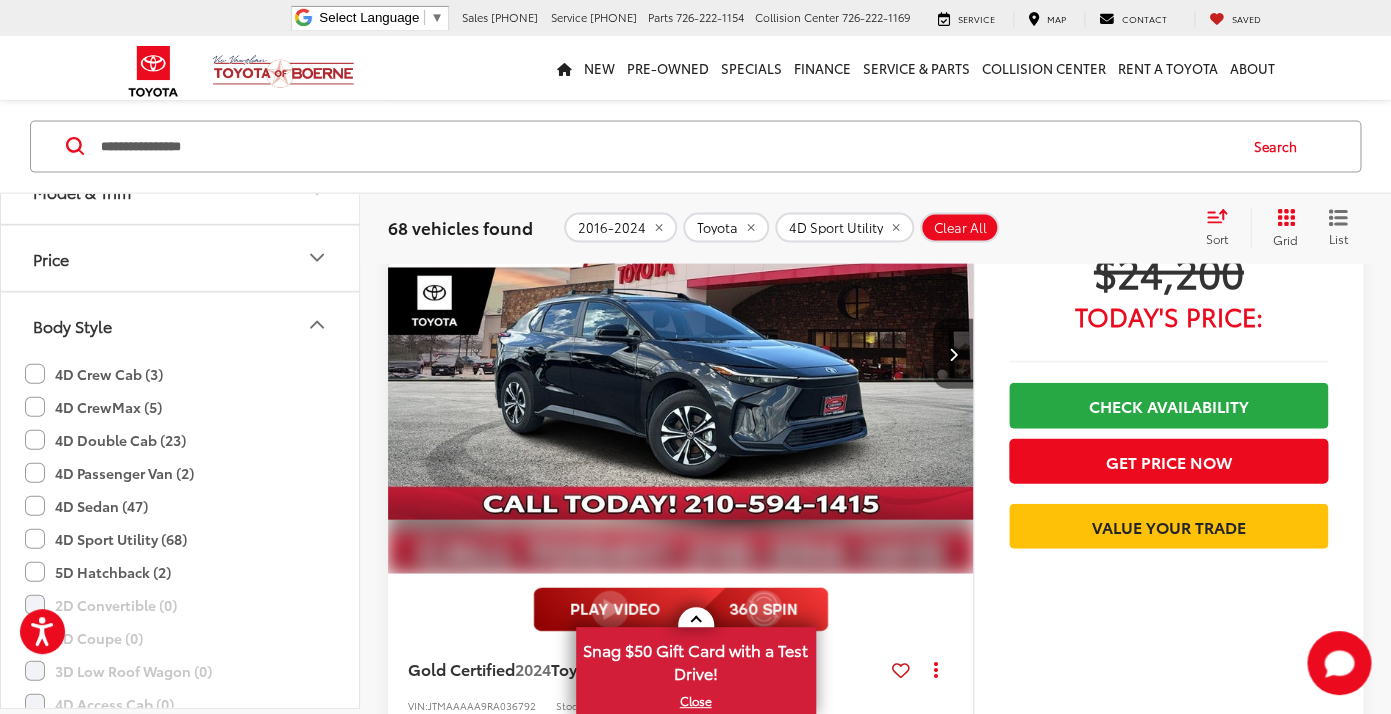 type on "****" 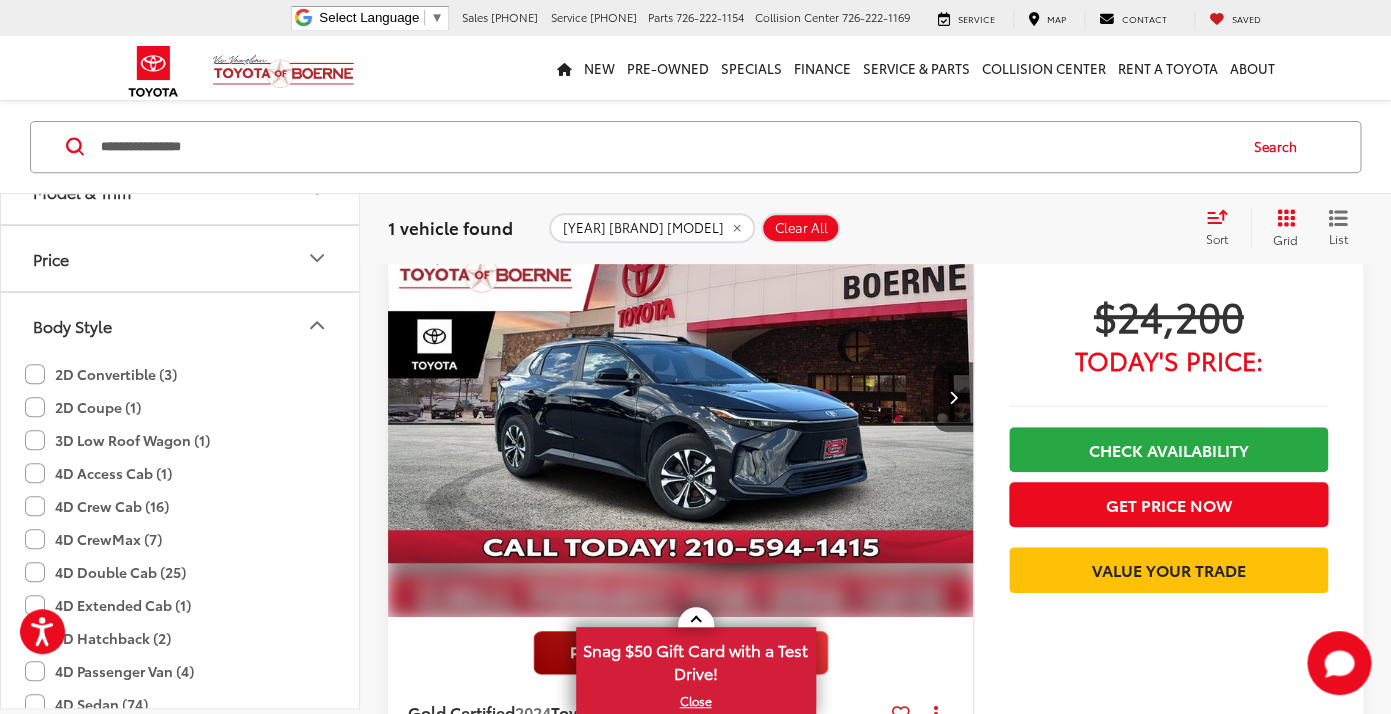 scroll, scrollTop: 196, scrollLeft: 0, axis: vertical 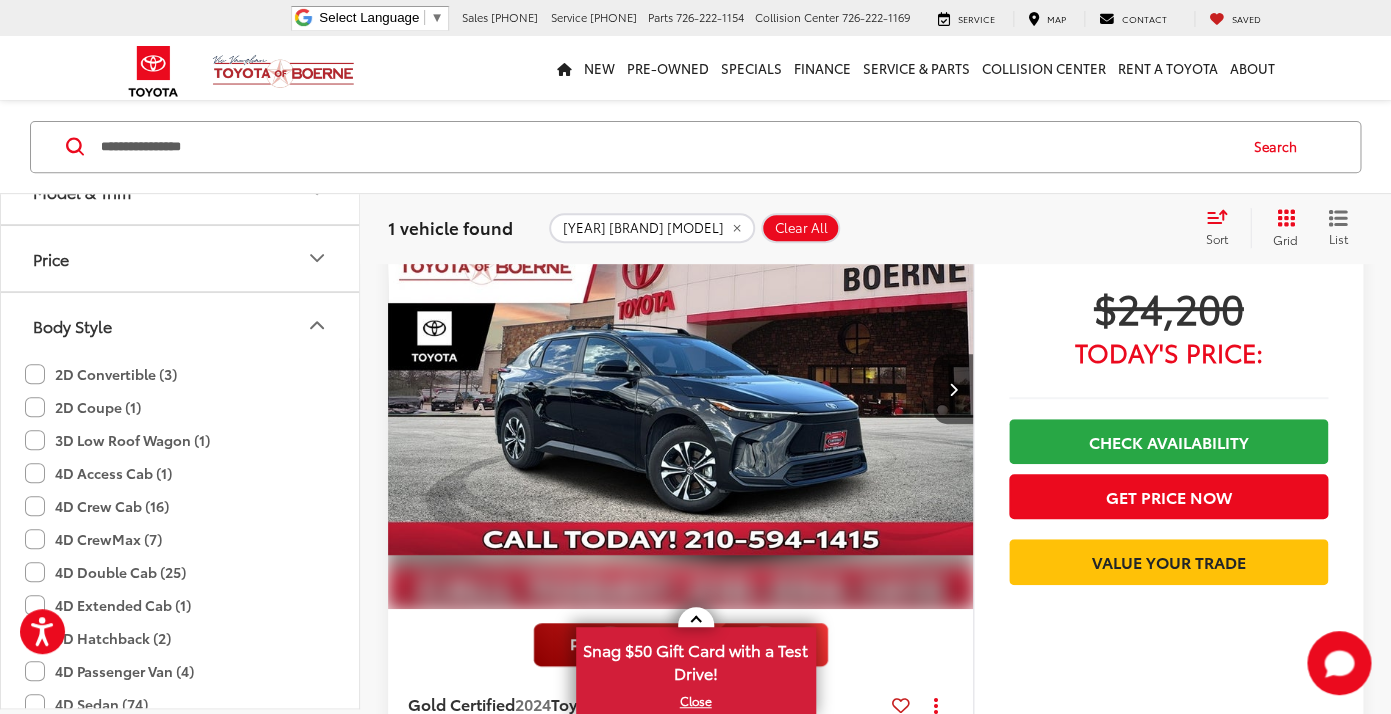 click on "1 vehicle found 2024 toyota bz4x Clear All + 0 test Sort Price:  High to Low Price:  Low to High Year:  High to Low Year:  Low to High Mileage:  High to Low Mileage:  Low to High Distance:  Near to Far Distance:  Far to Near Featured Vehicles Grid List" at bounding box center [875, 227] 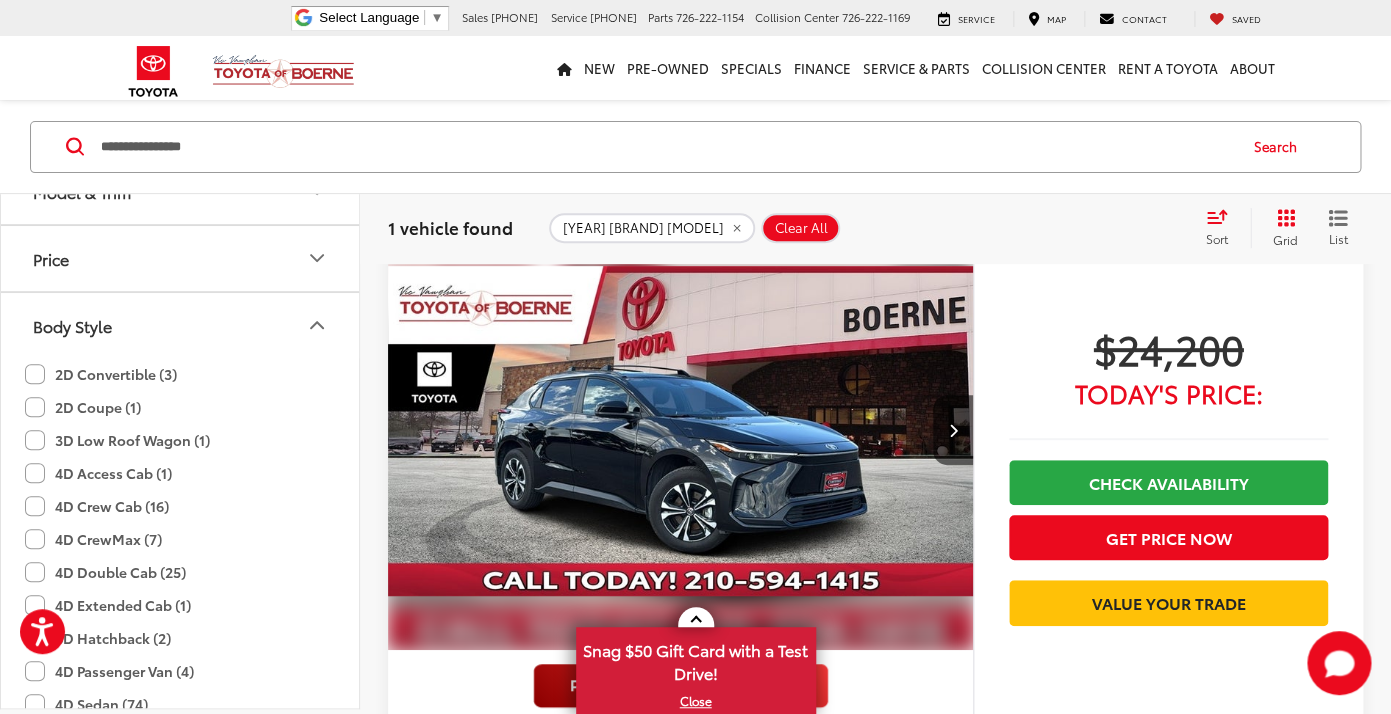 scroll, scrollTop: 148, scrollLeft: 0, axis: vertical 